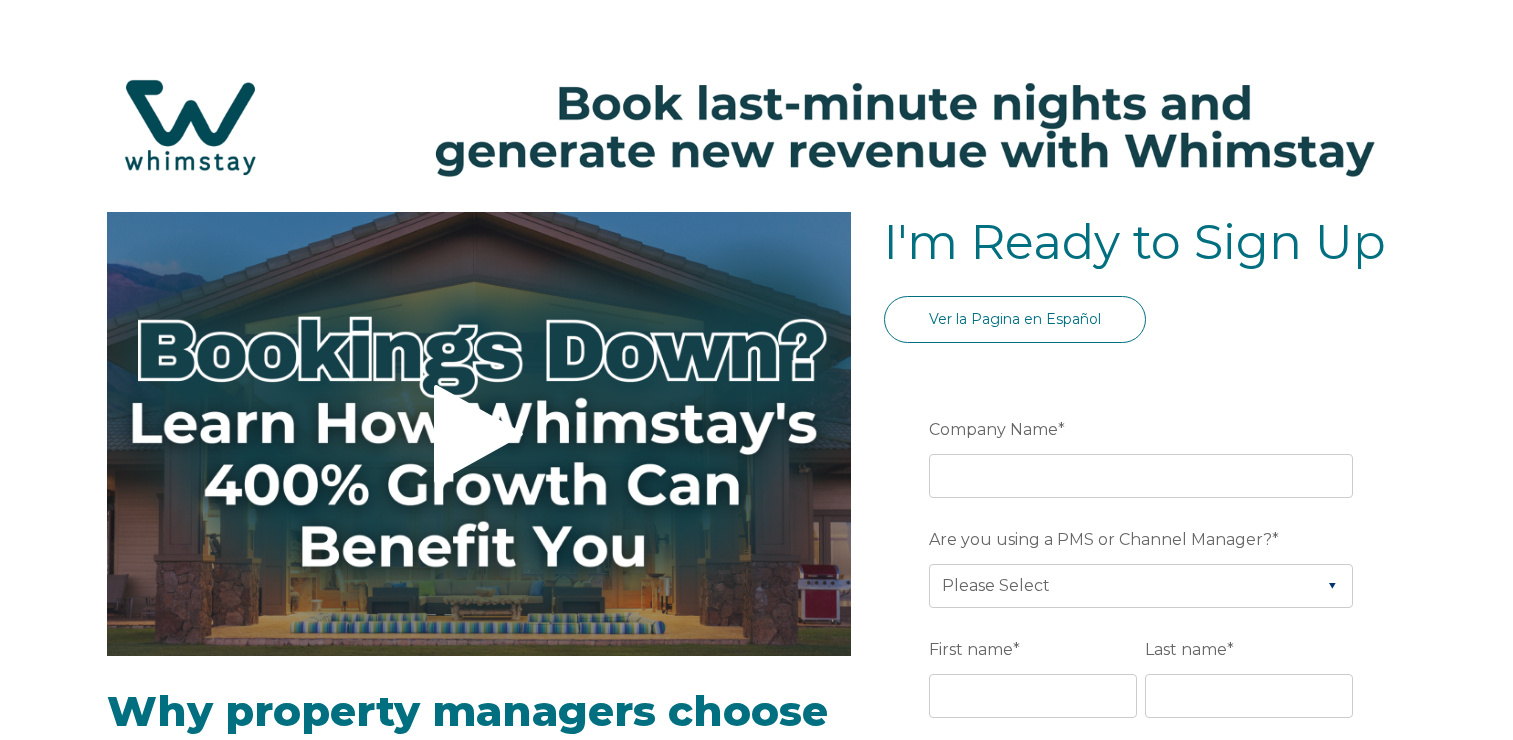 select on "US" 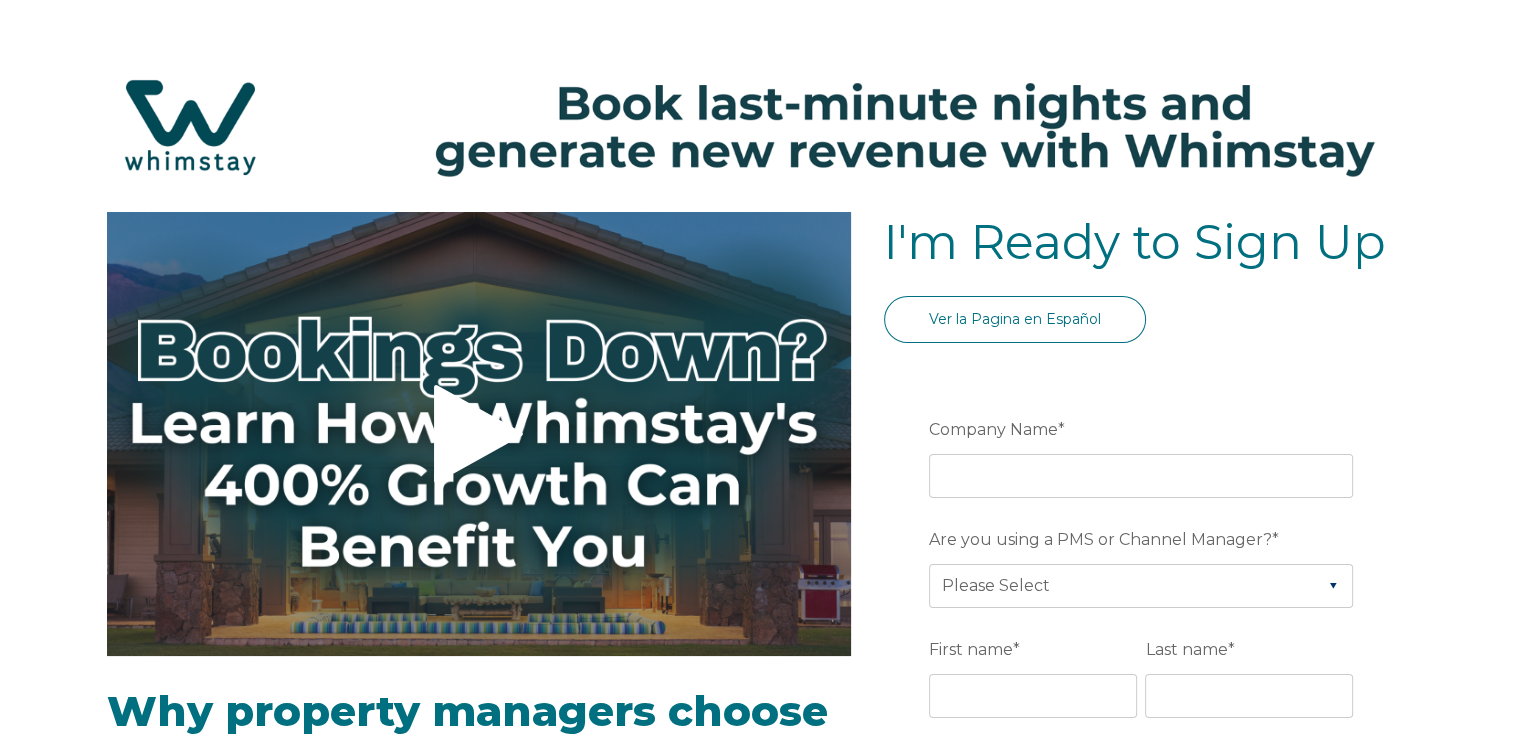 scroll, scrollTop: 100, scrollLeft: 0, axis: vertical 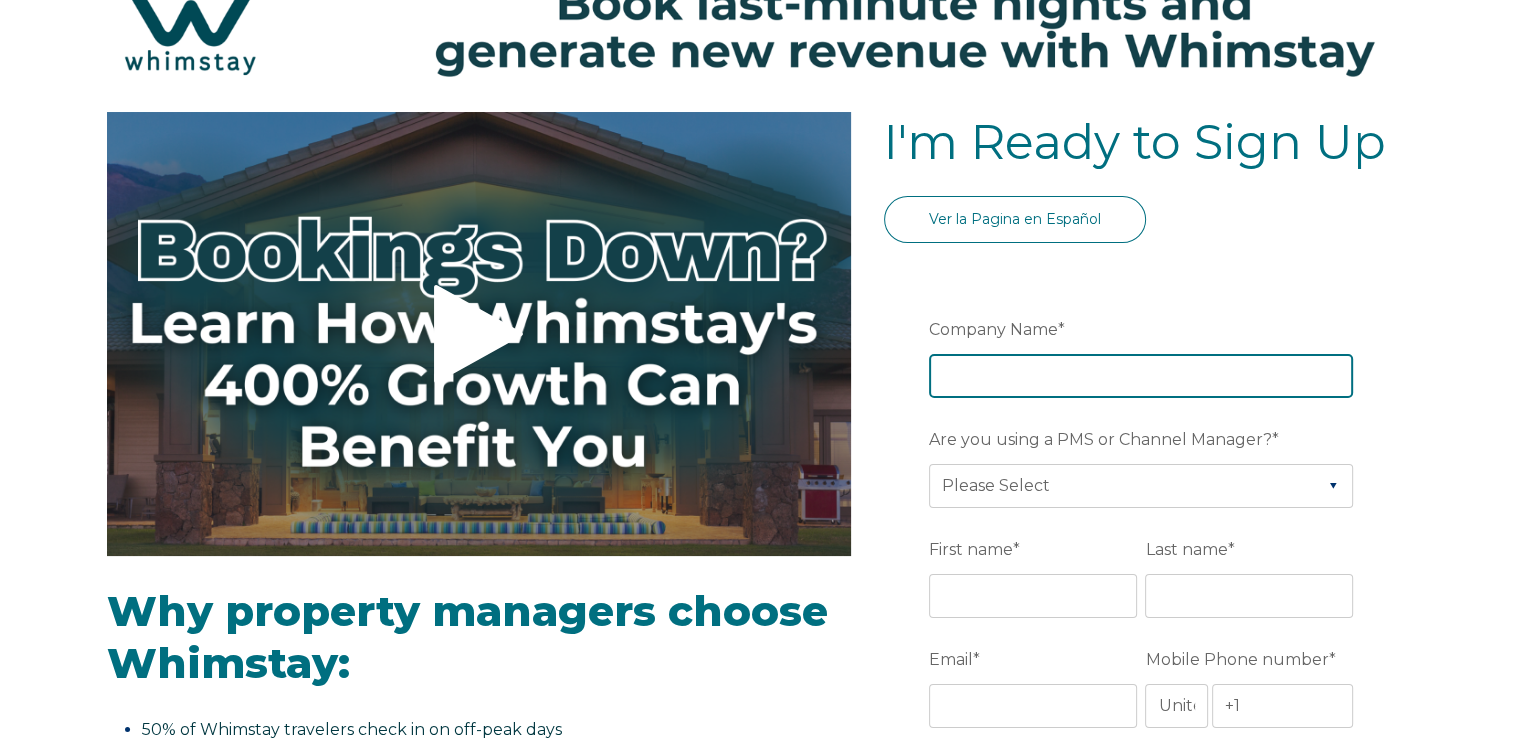 click on "Company Name *" at bounding box center [1141, 376] 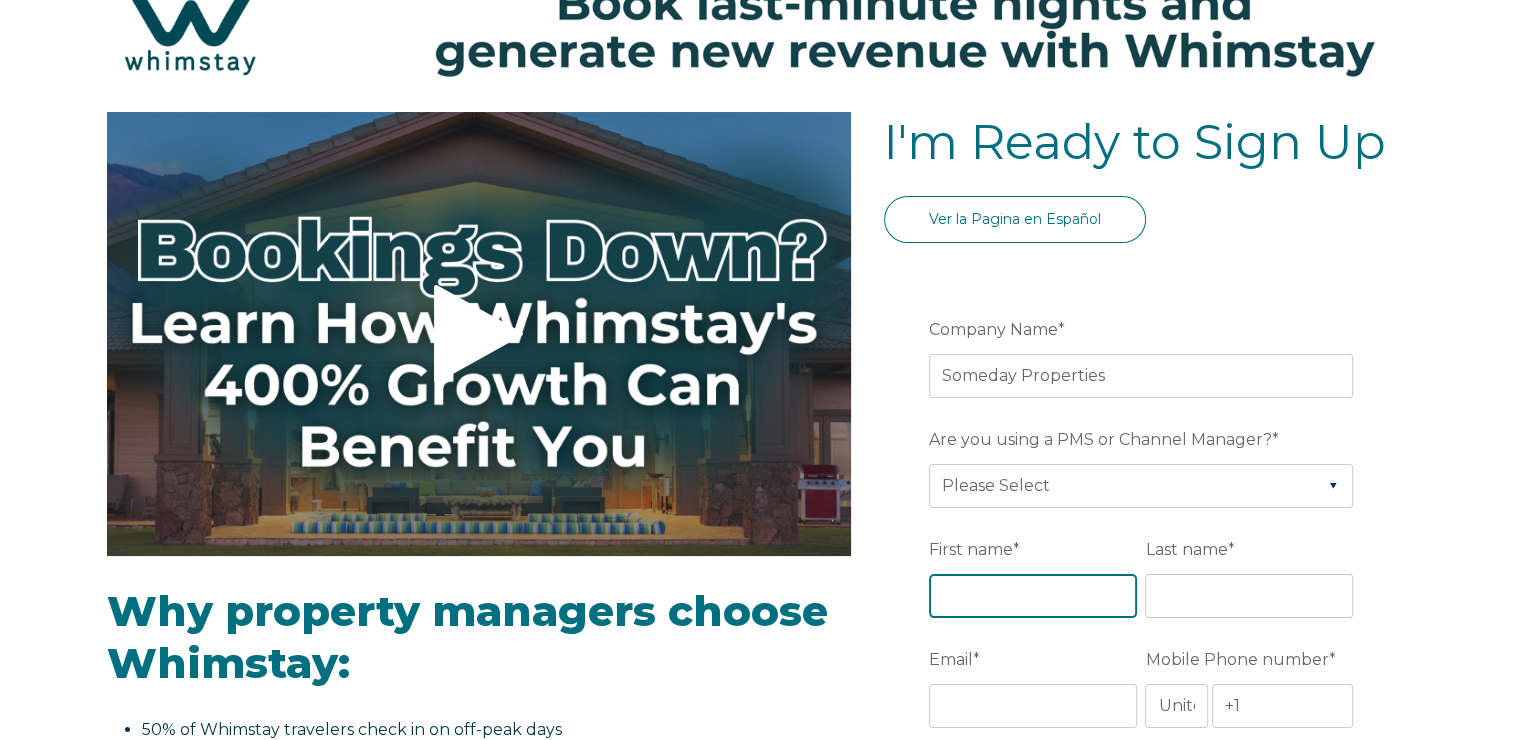 type on "[FIRST]" 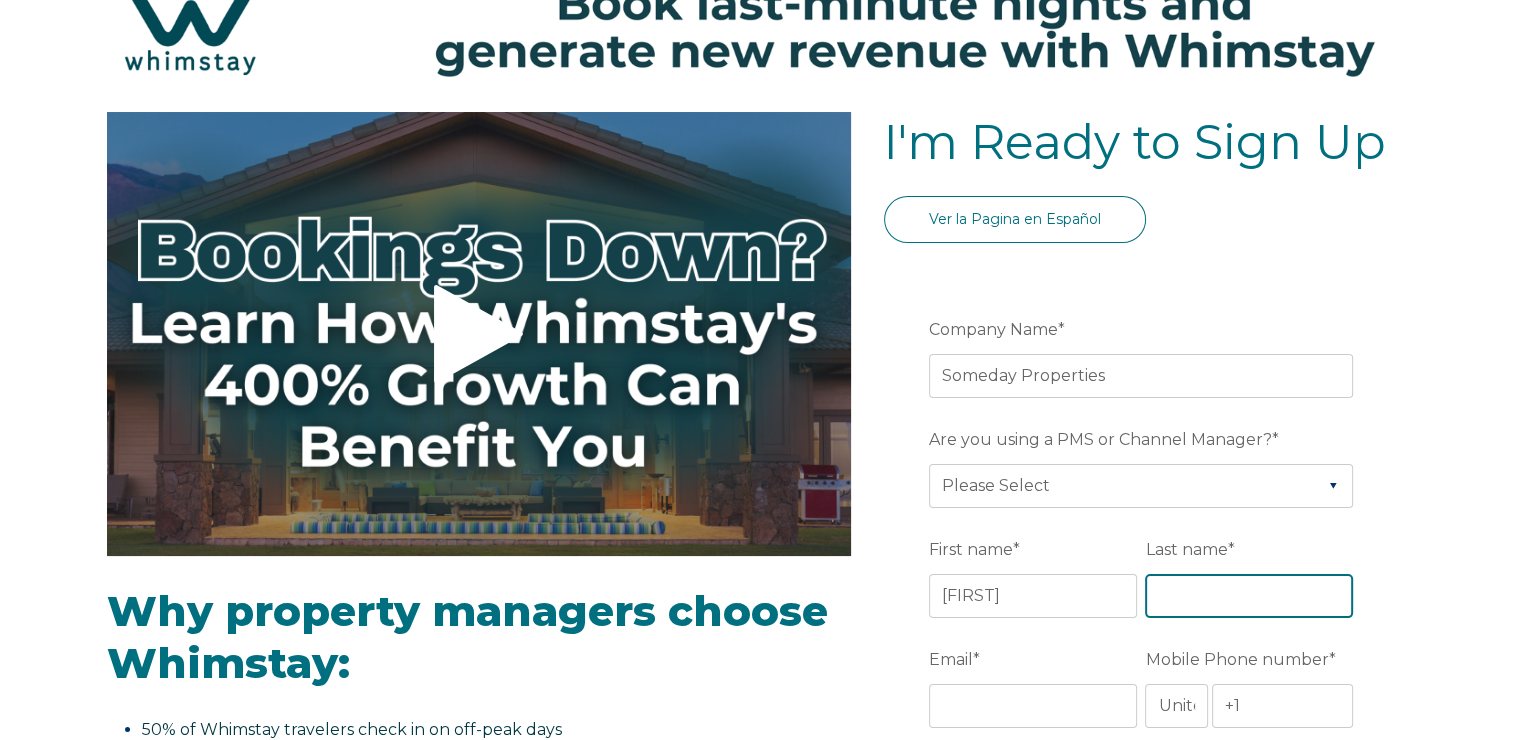 type on "[LAST]" 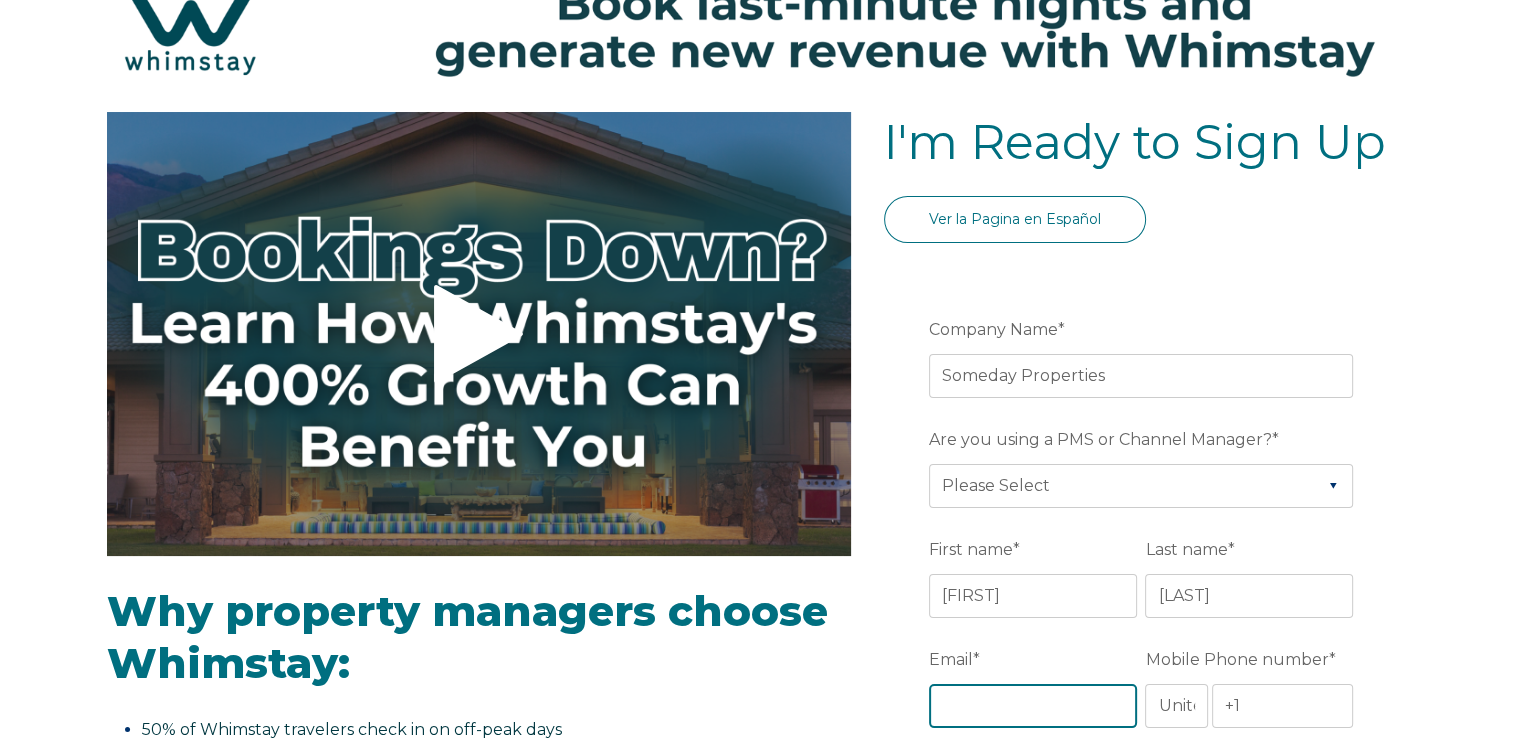 type on "[FIRST]@[DOMAIN]" 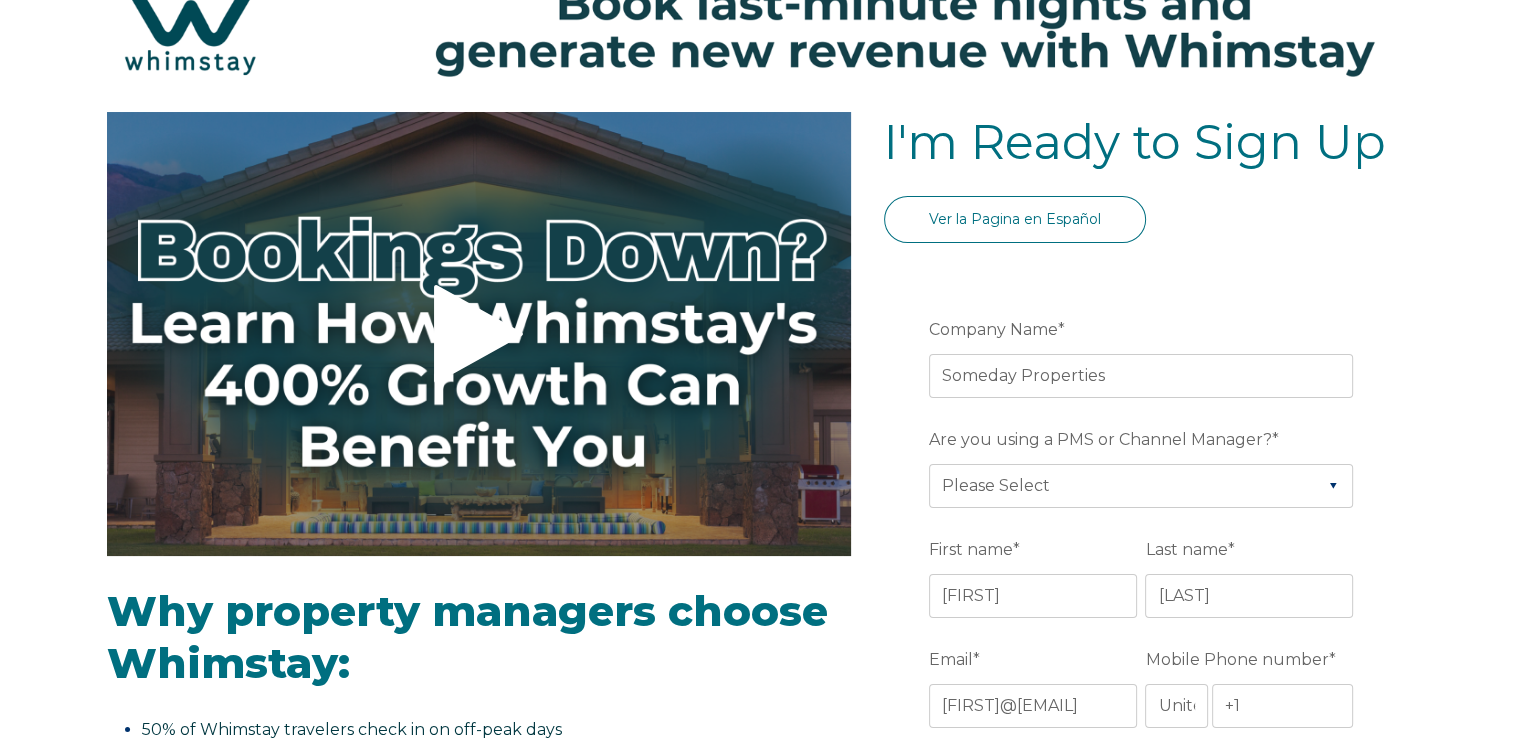 type on "Biloxi" 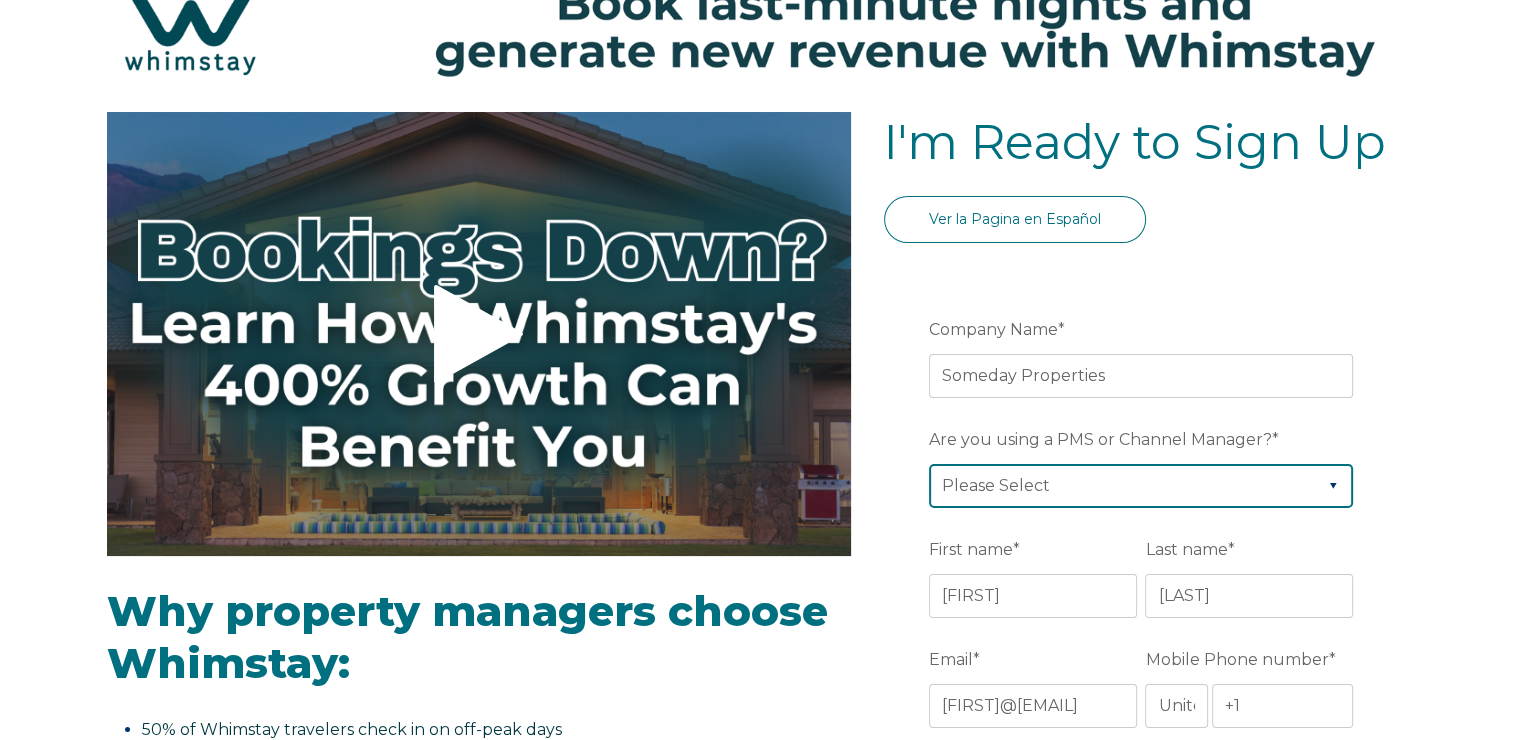 click on "Please Select Barefoot BookingPal Boost Brightside CiiRUS Escapia Guesty Hostaway Hostfully Hostify Lodgify NextPax/NxtBeds OwnerRez PMS or CM Not Listed Rentals United/Quick Connect Streamline Track Airbnb" at bounding box center (1141, 486) 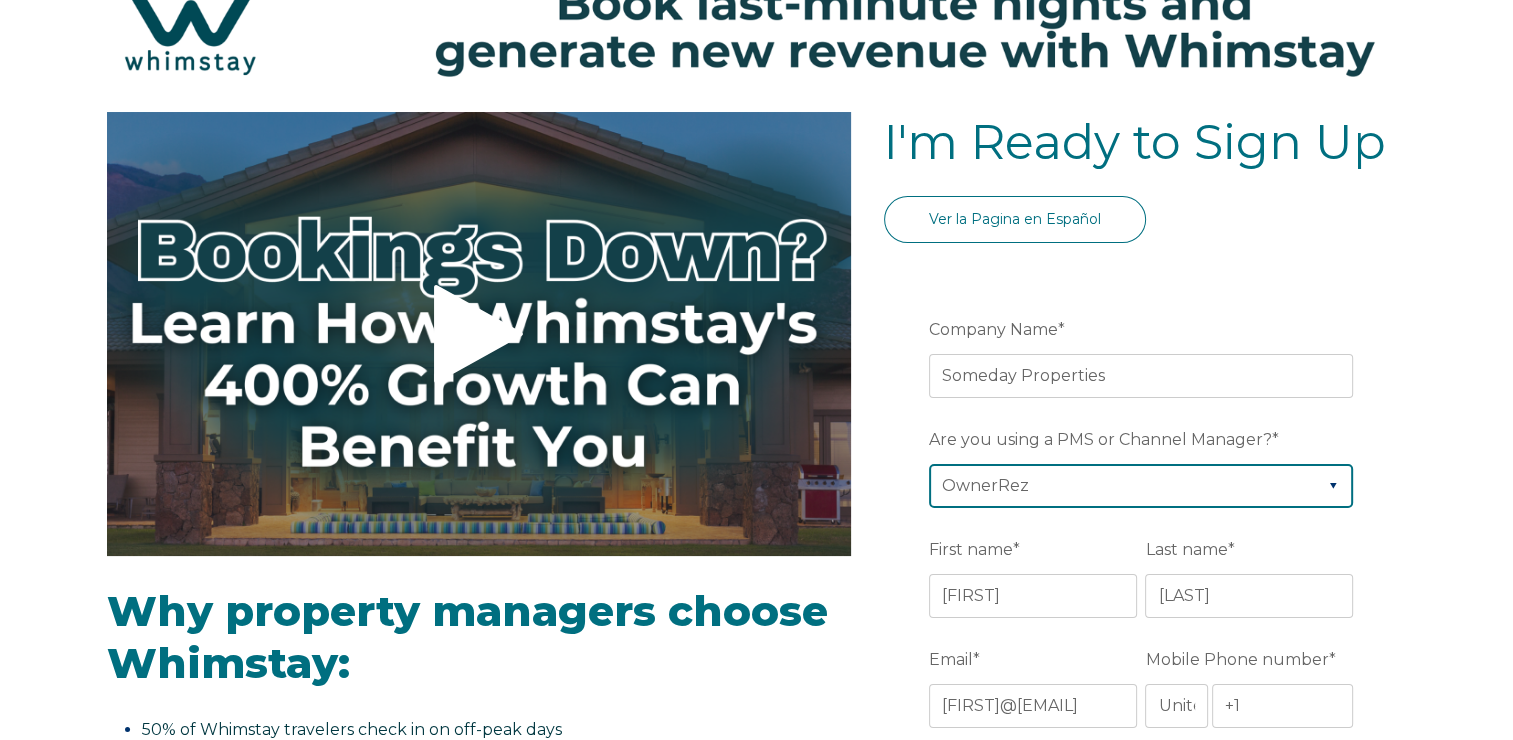 click on "Please Select Barefoot BookingPal Boost Brightside CiiRUS Escapia Guesty Hostaway Hostfully Hostify Lodgify NextPax/NxtBeds OwnerRez PMS or CM Not Listed Rentals United/Quick Connect Streamline Track Airbnb" at bounding box center (1141, 486) 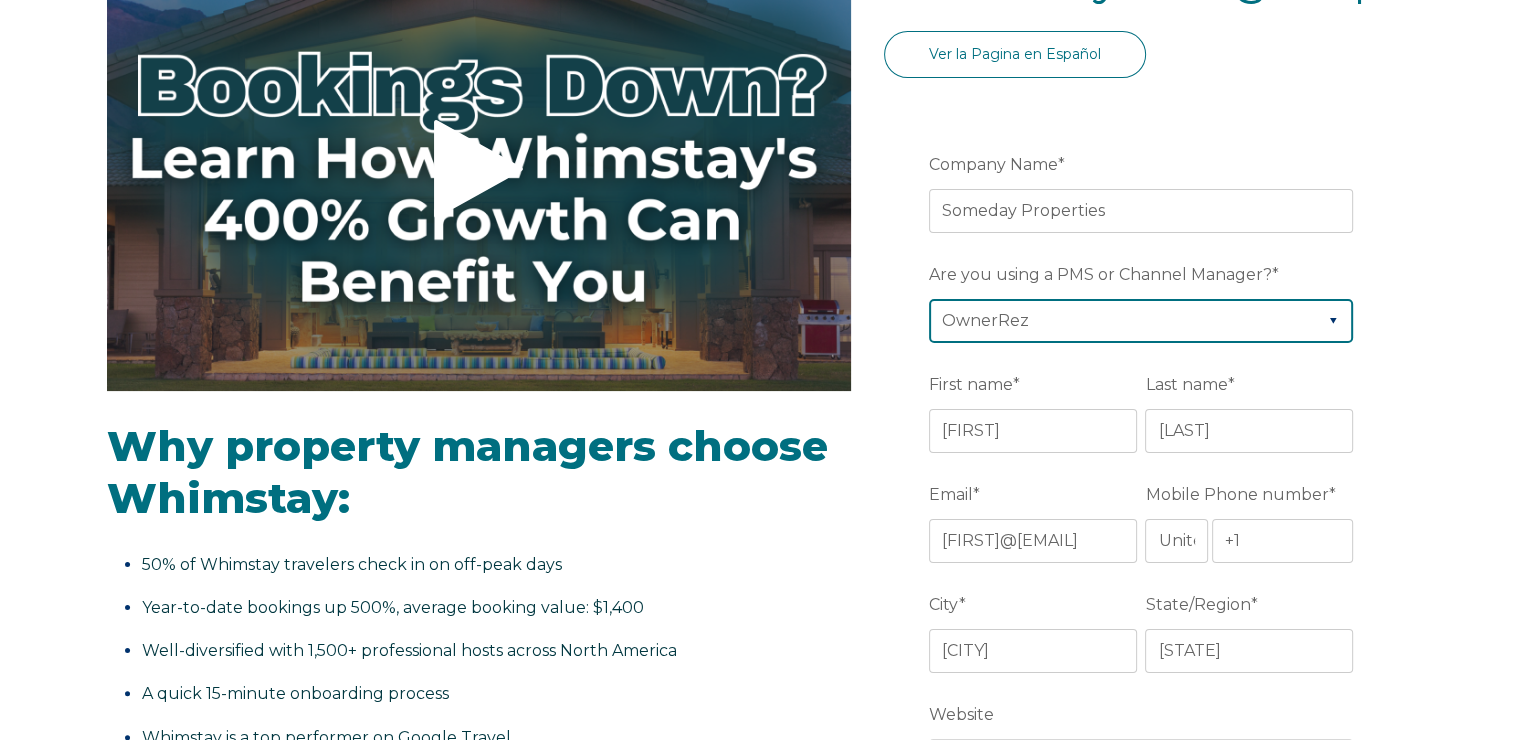 scroll, scrollTop: 300, scrollLeft: 0, axis: vertical 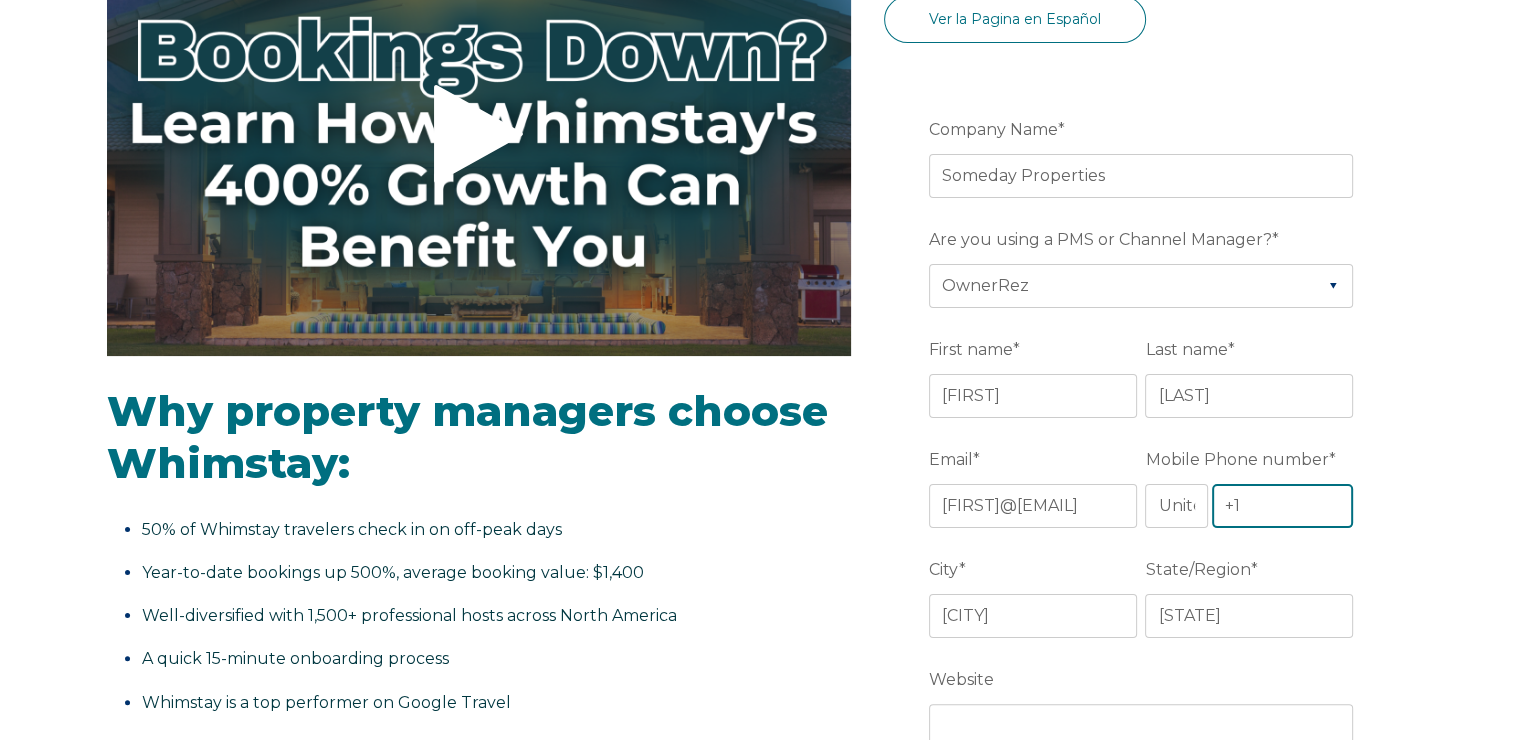 click on "+1" at bounding box center (1283, 506) 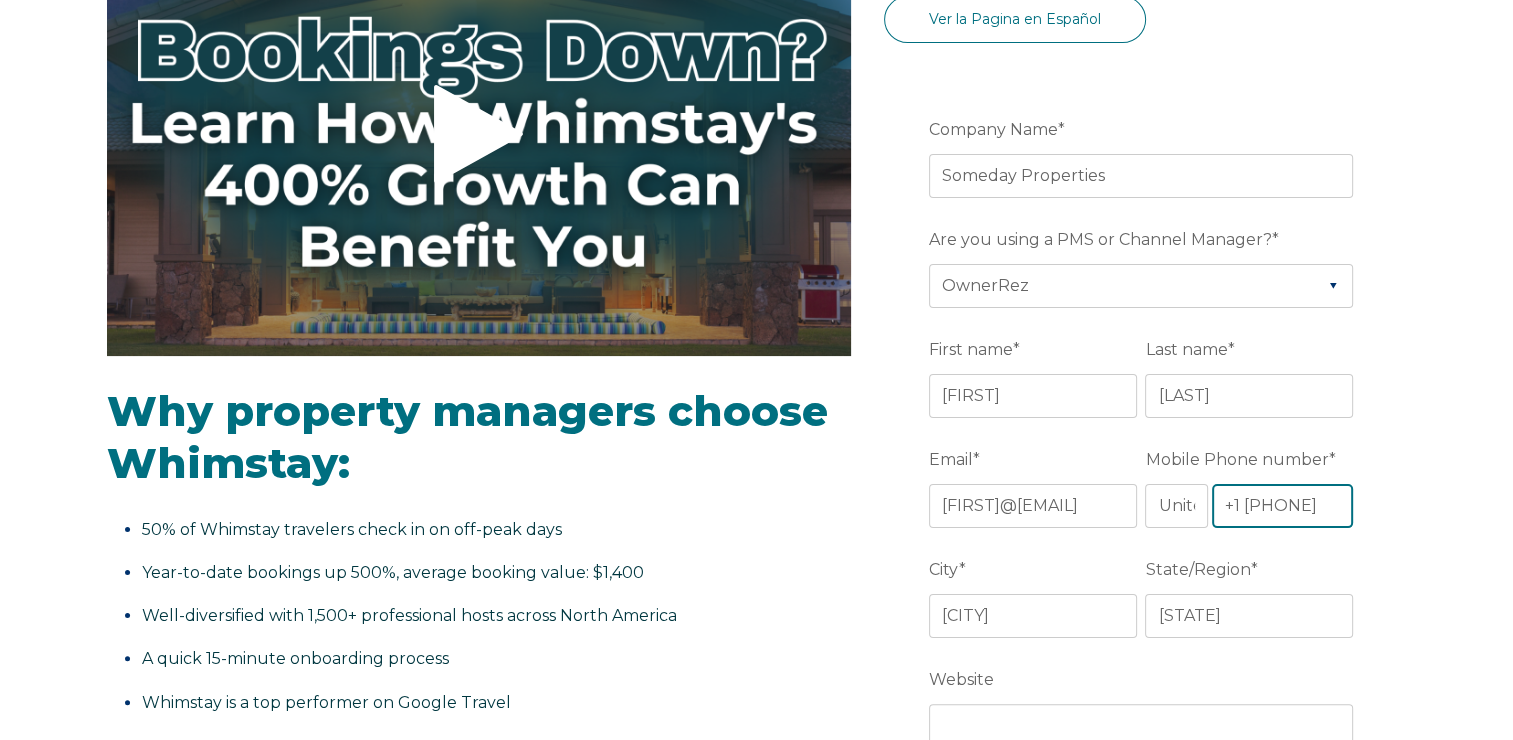 scroll, scrollTop: 400, scrollLeft: 0, axis: vertical 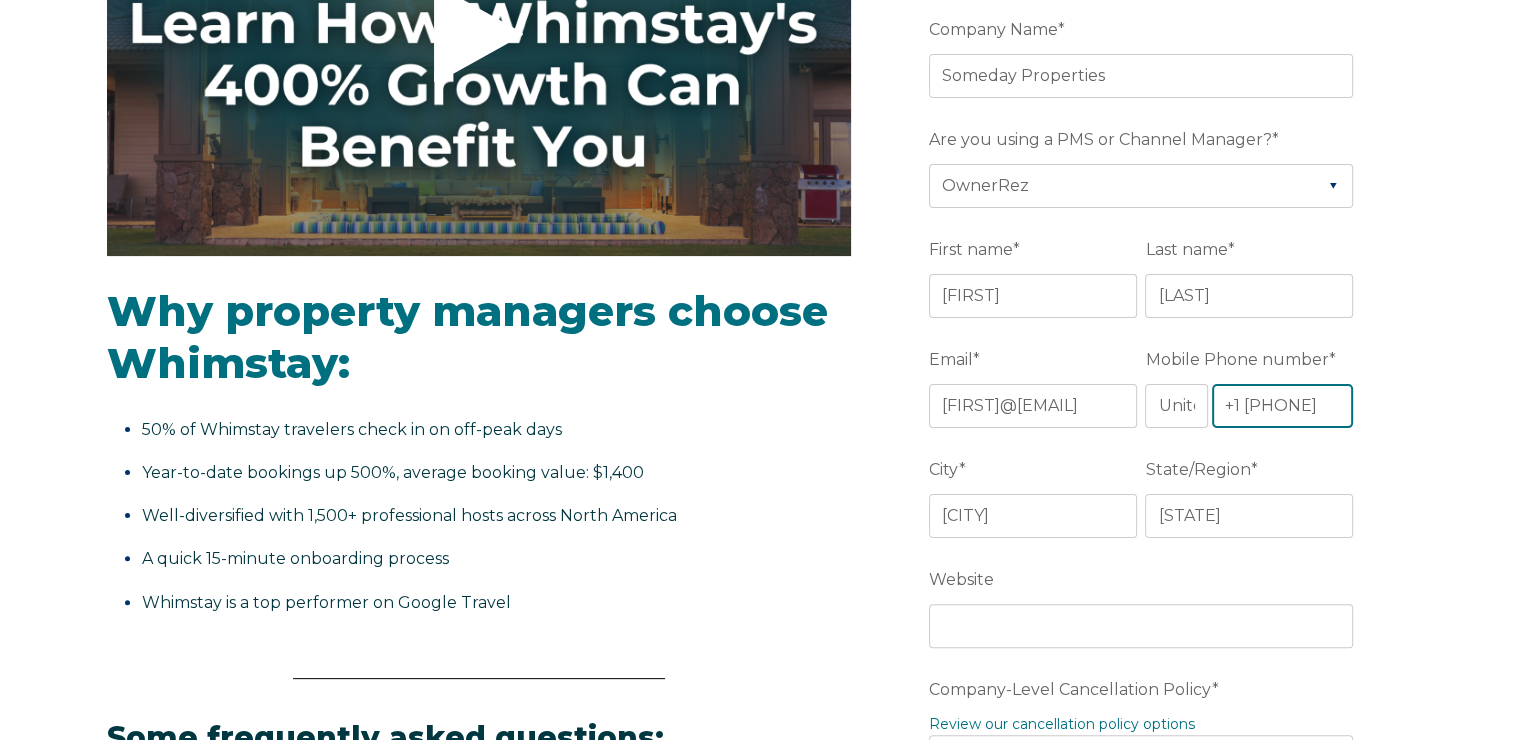 type on "[PHONE]" 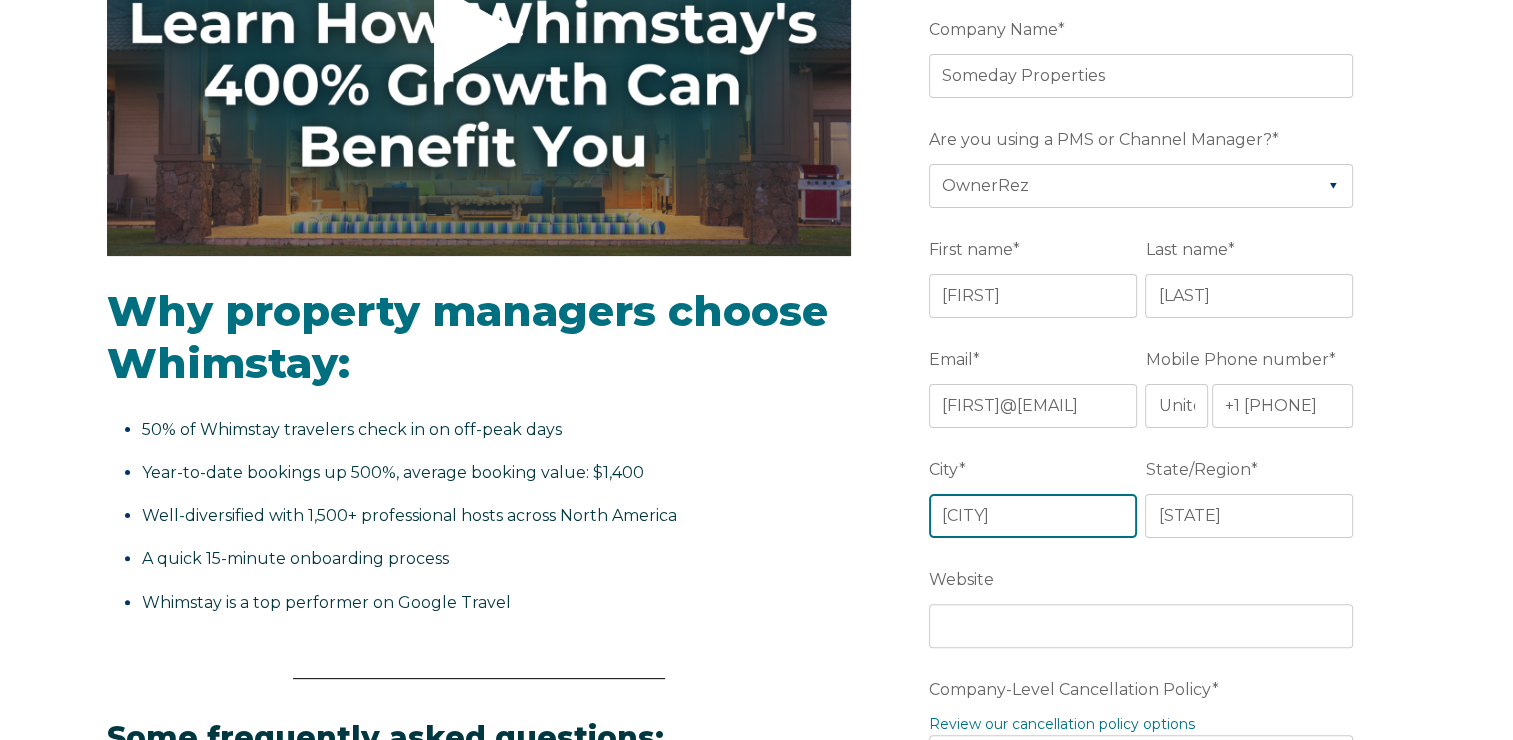 click on "Biloxi" at bounding box center (1033, 516) 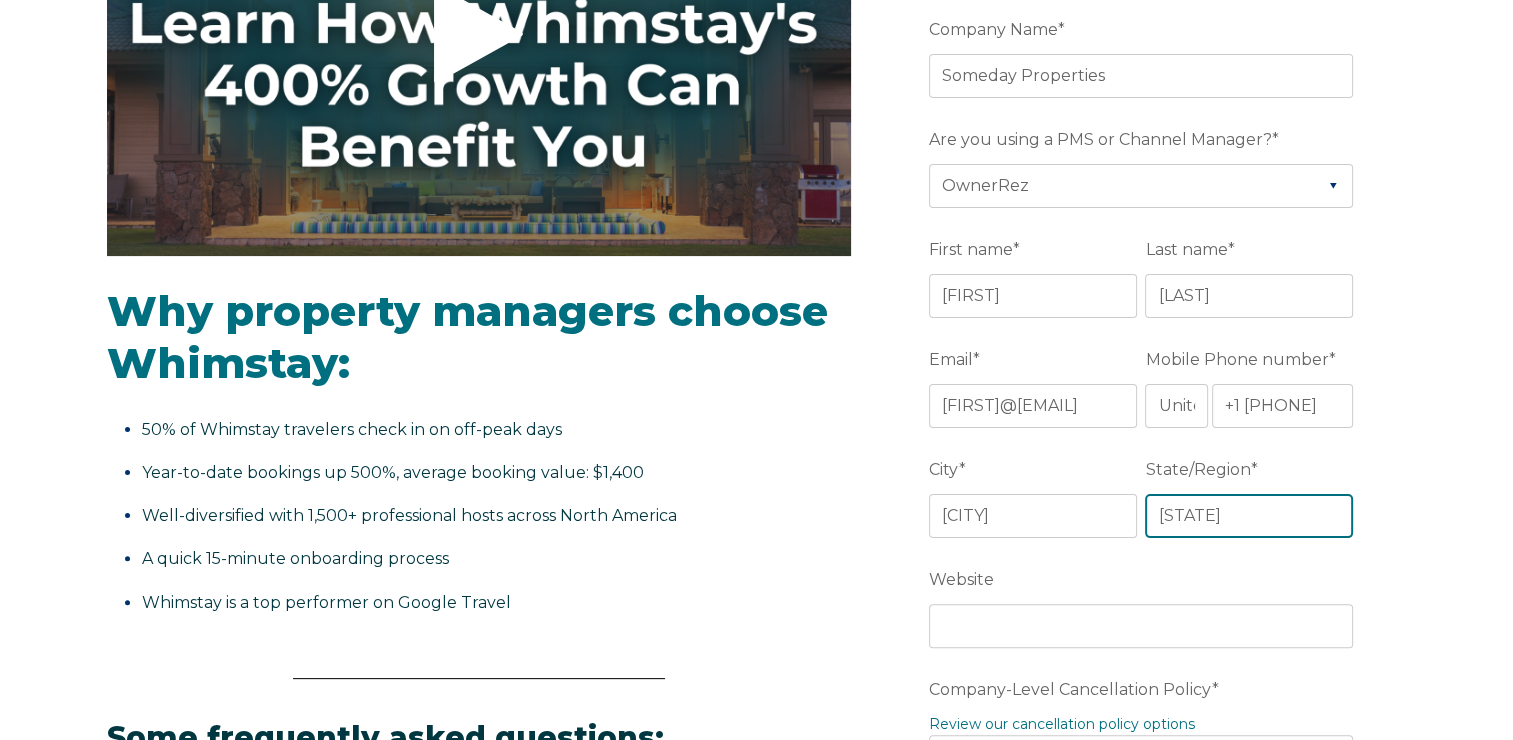 click on "Mississippi" at bounding box center (1249, 516) 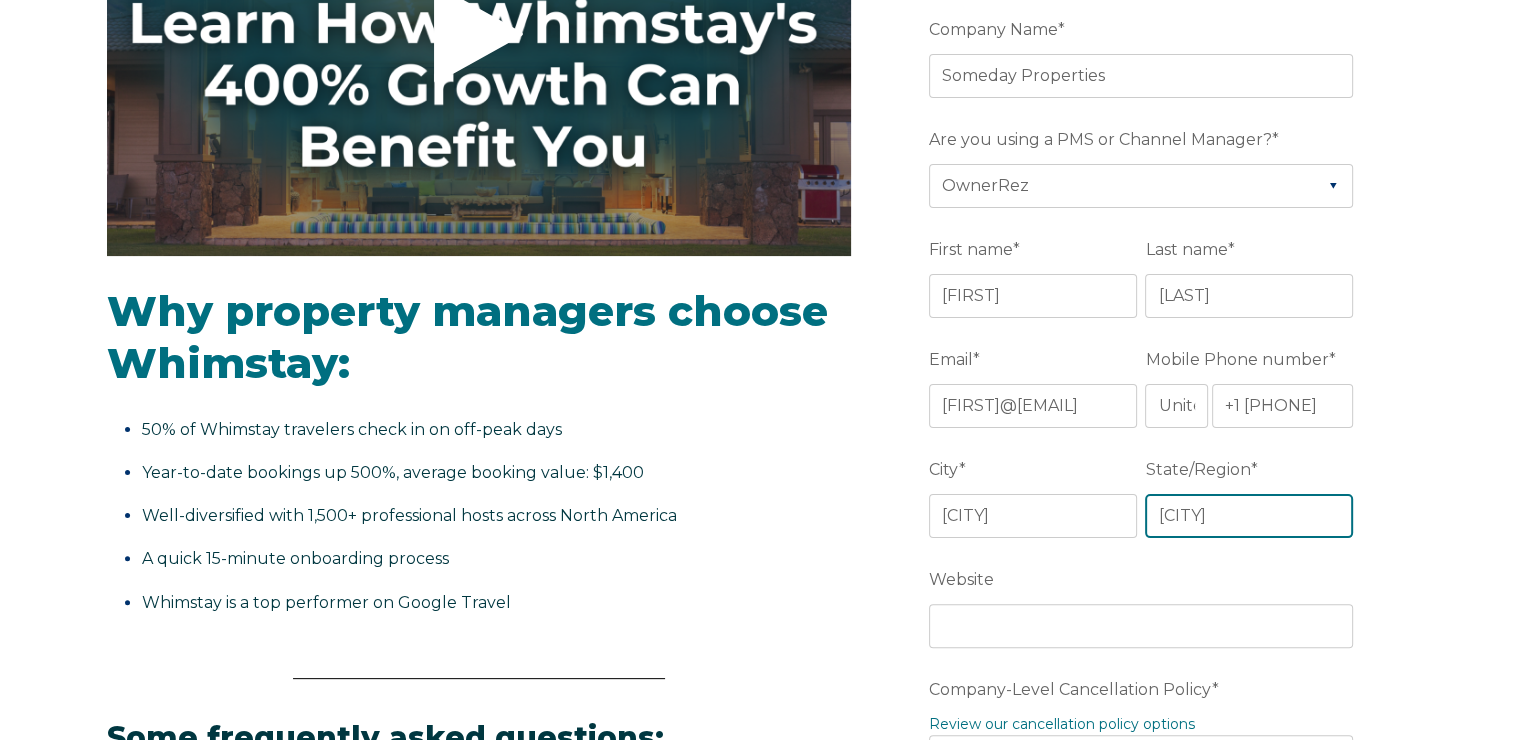 type on "[STATE]" 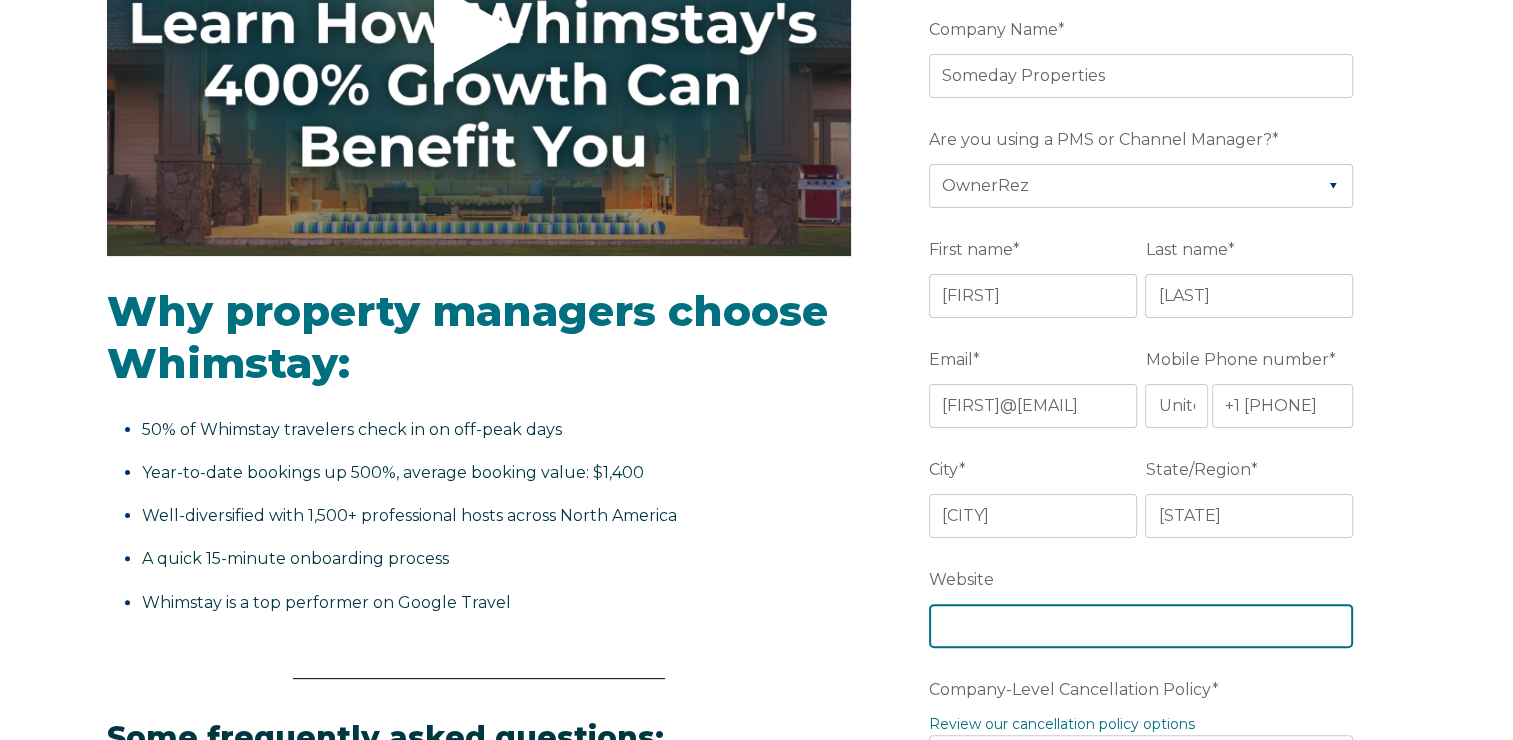 click on "Website" at bounding box center (1141, 626) 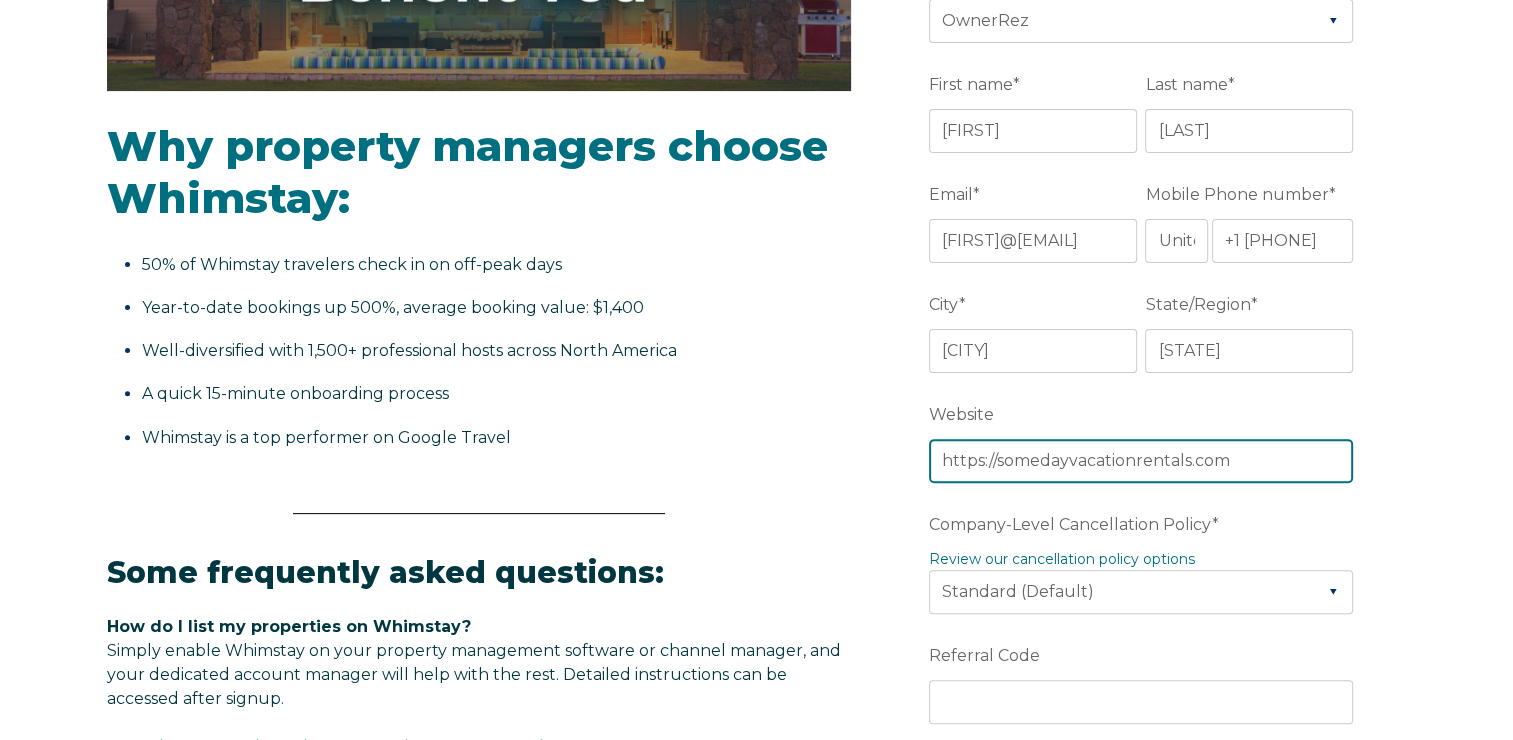 scroll, scrollTop: 600, scrollLeft: 0, axis: vertical 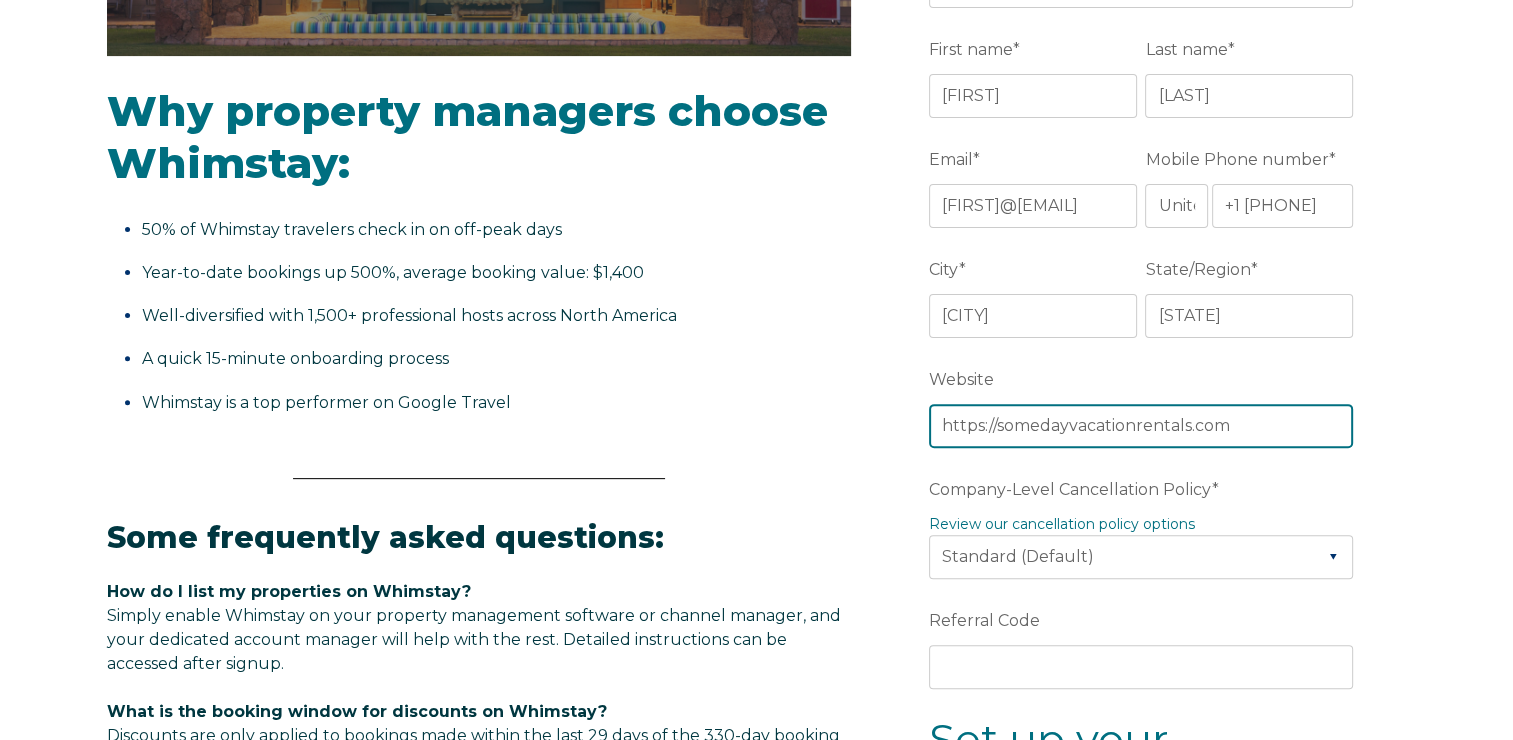 type on "https://somedayvacationrentals.com" 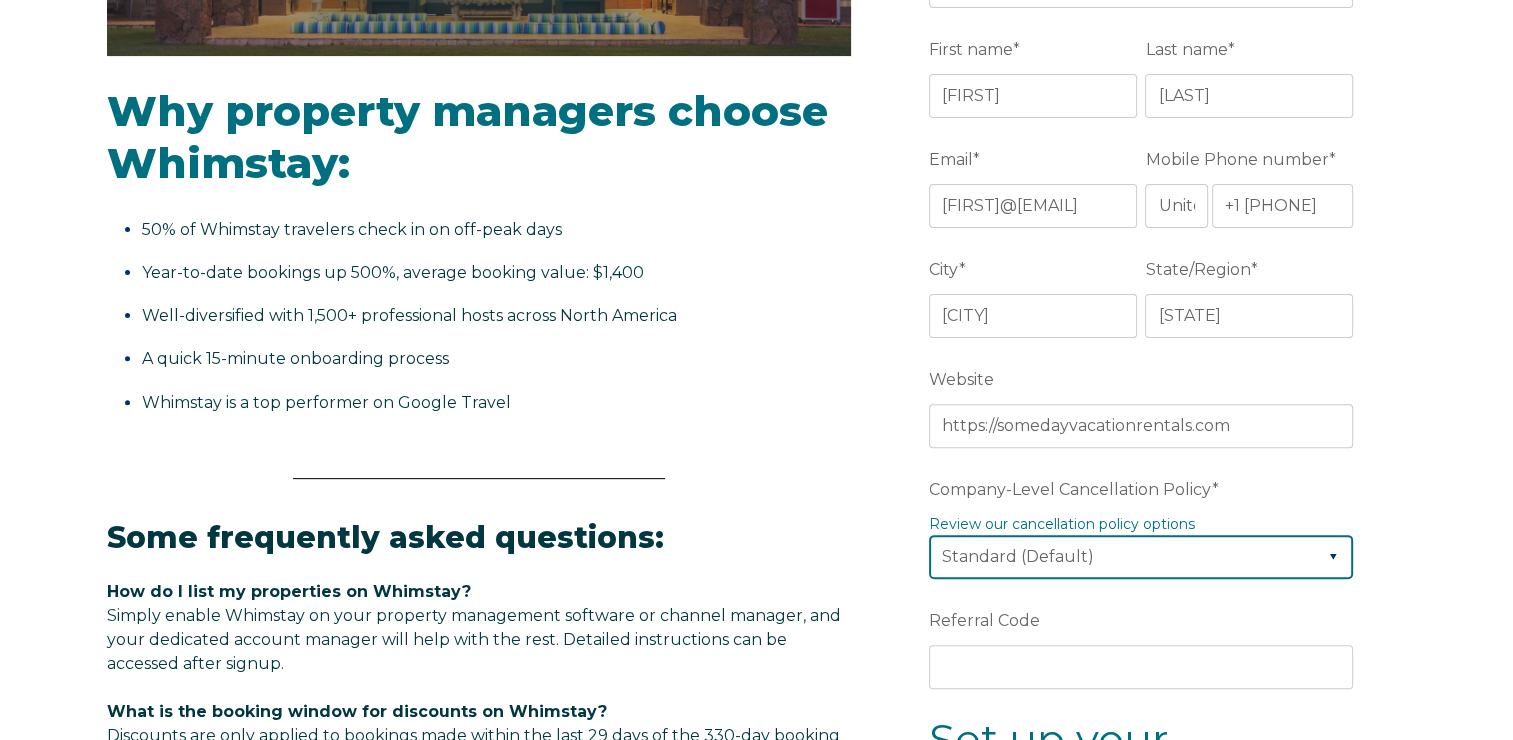 click on "Please Select Partial Standard (Default) Moderate Strict" at bounding box center [1141, 557] 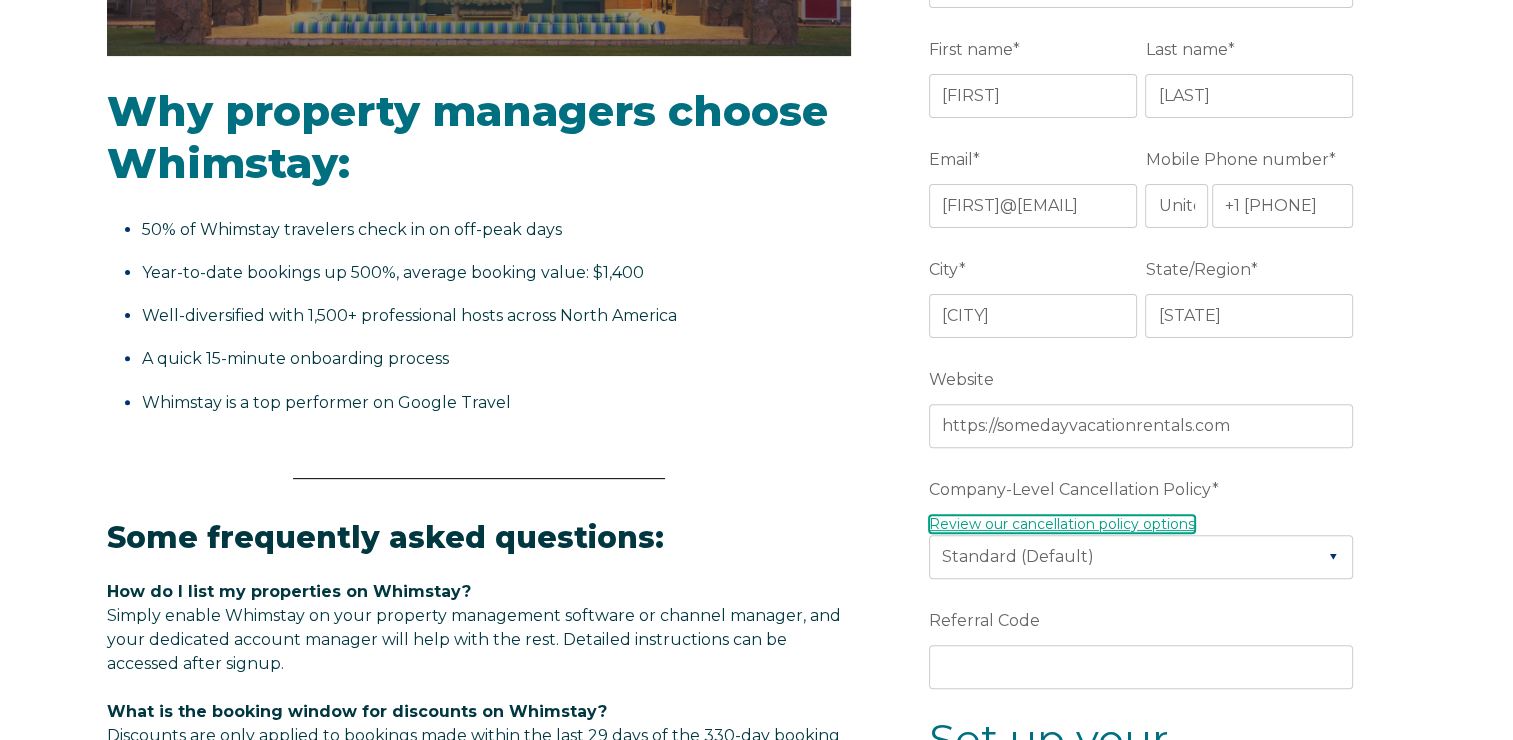 click on "Review our cancellation policy options" at bounding box center [1062, 524] 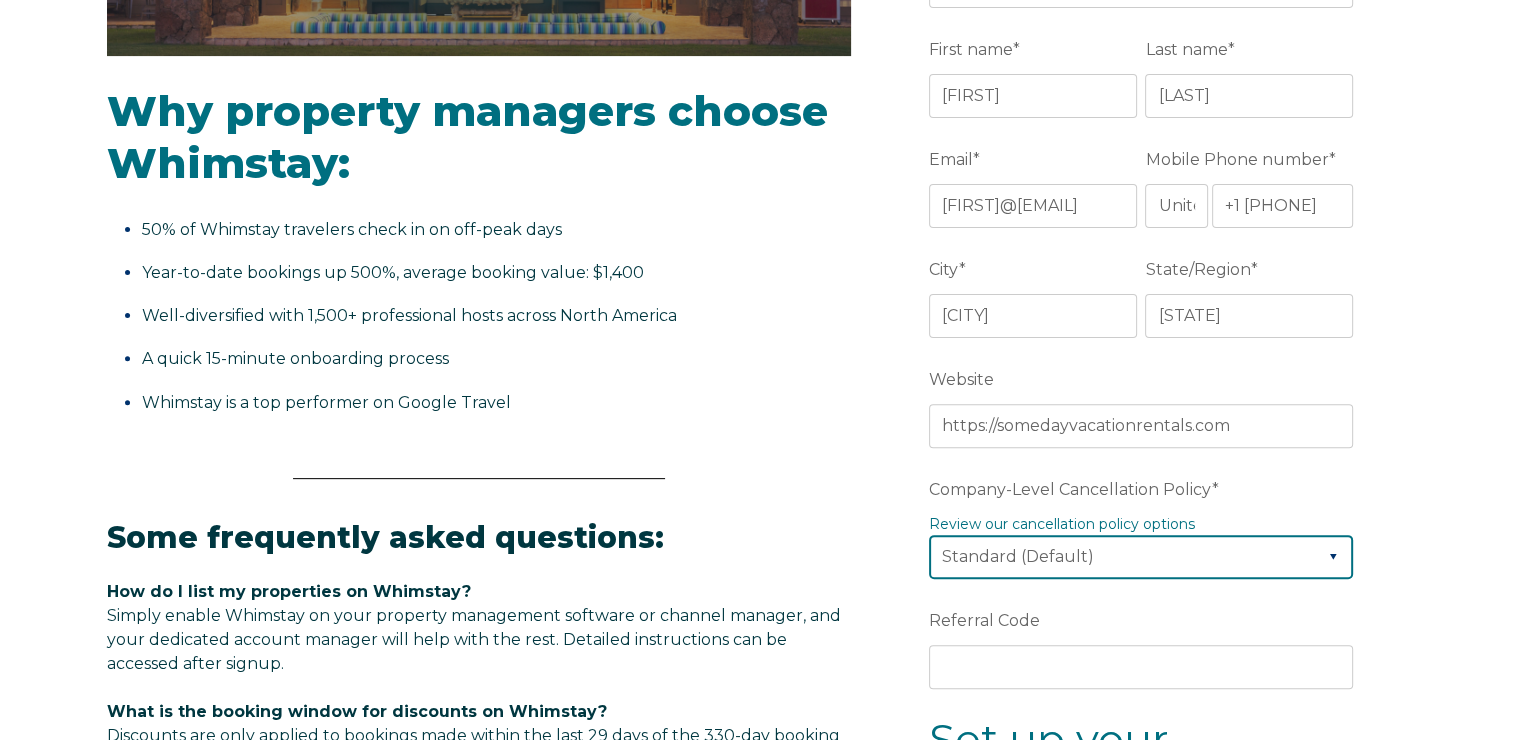 click on "Please Select Partial Standard (Default) Moderate Strict" at bounding box center (1141, 557) 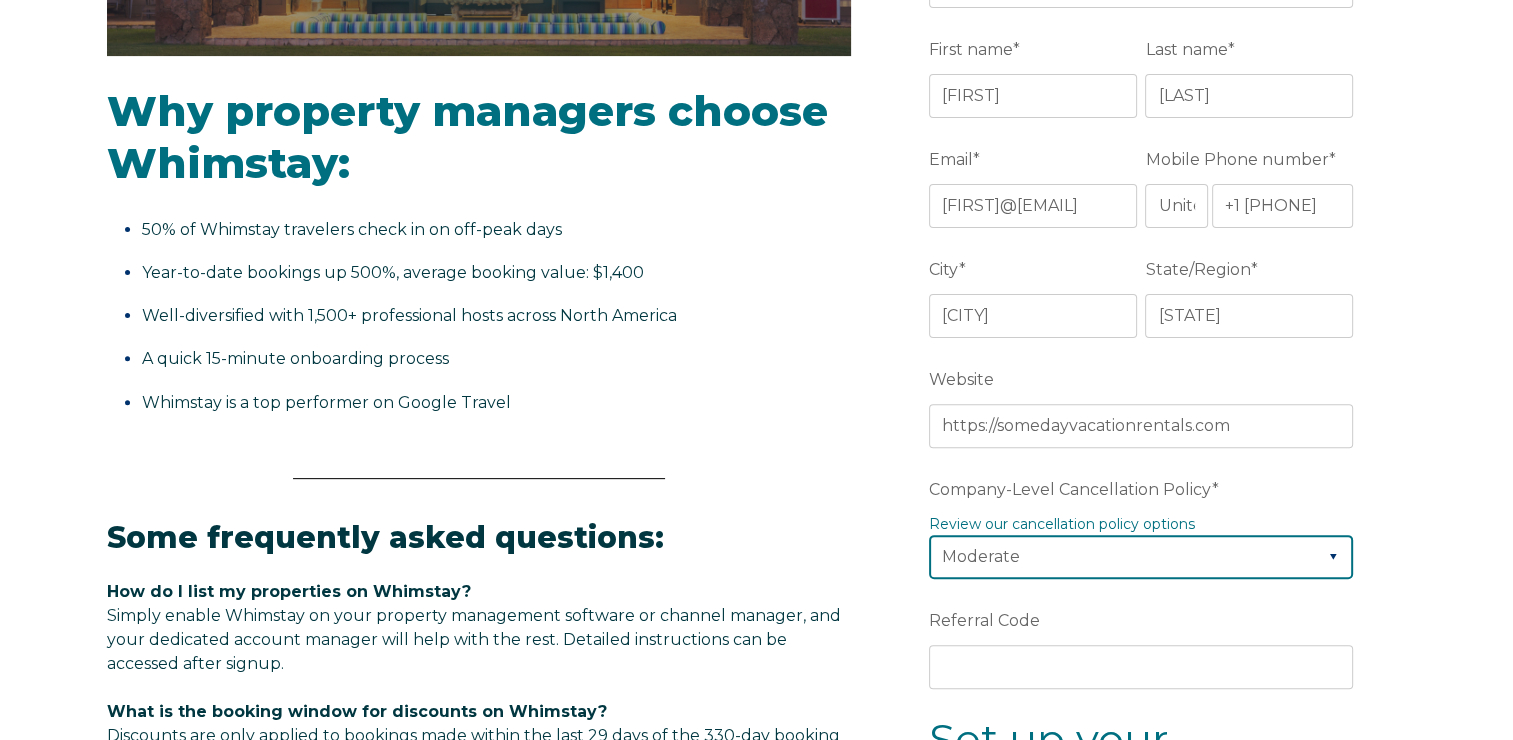 click on "Please Select Partial Standard (Default) Moderate Strict" at bounding box center [1141, 557] 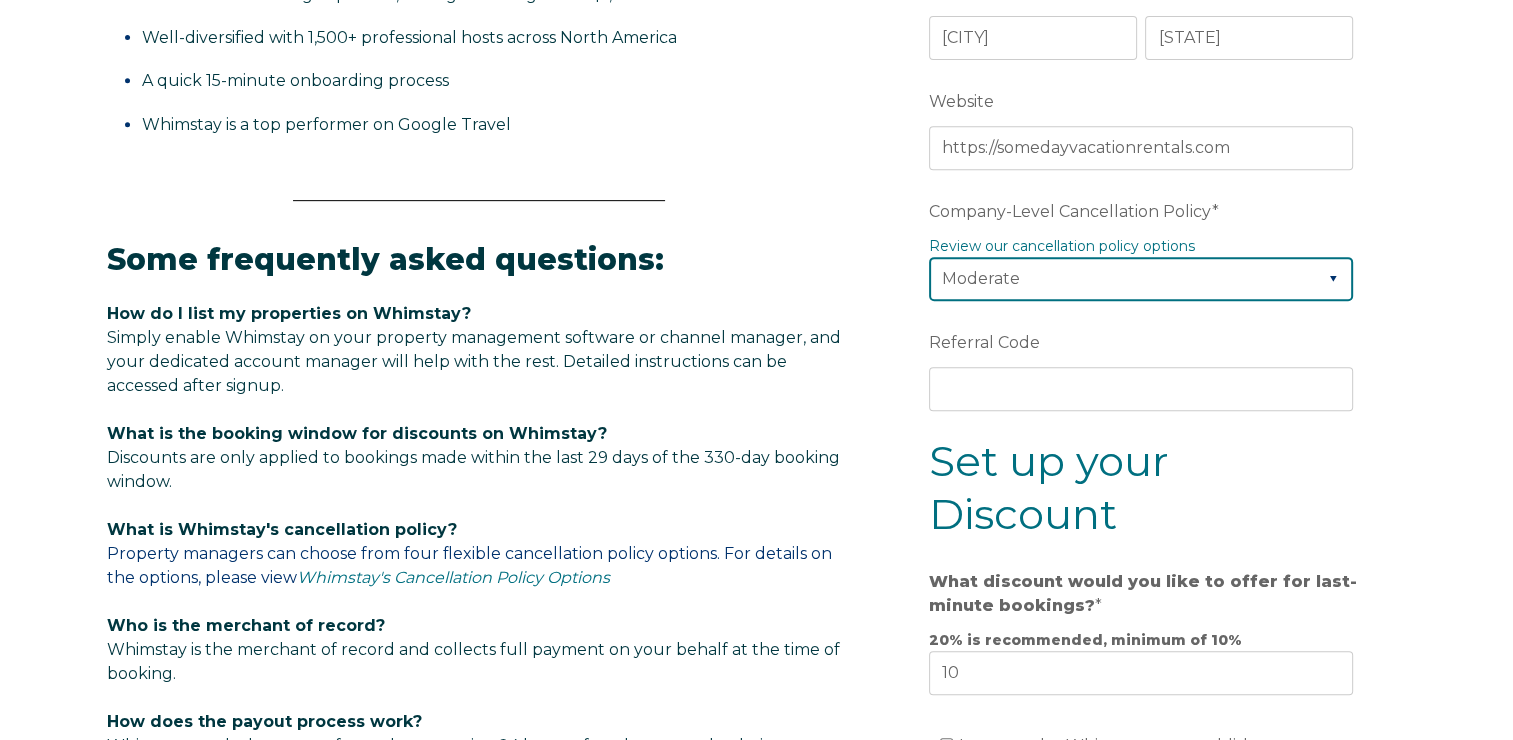 scroll, scrollTop: 900, scrollLeft: 0, axis: vertical 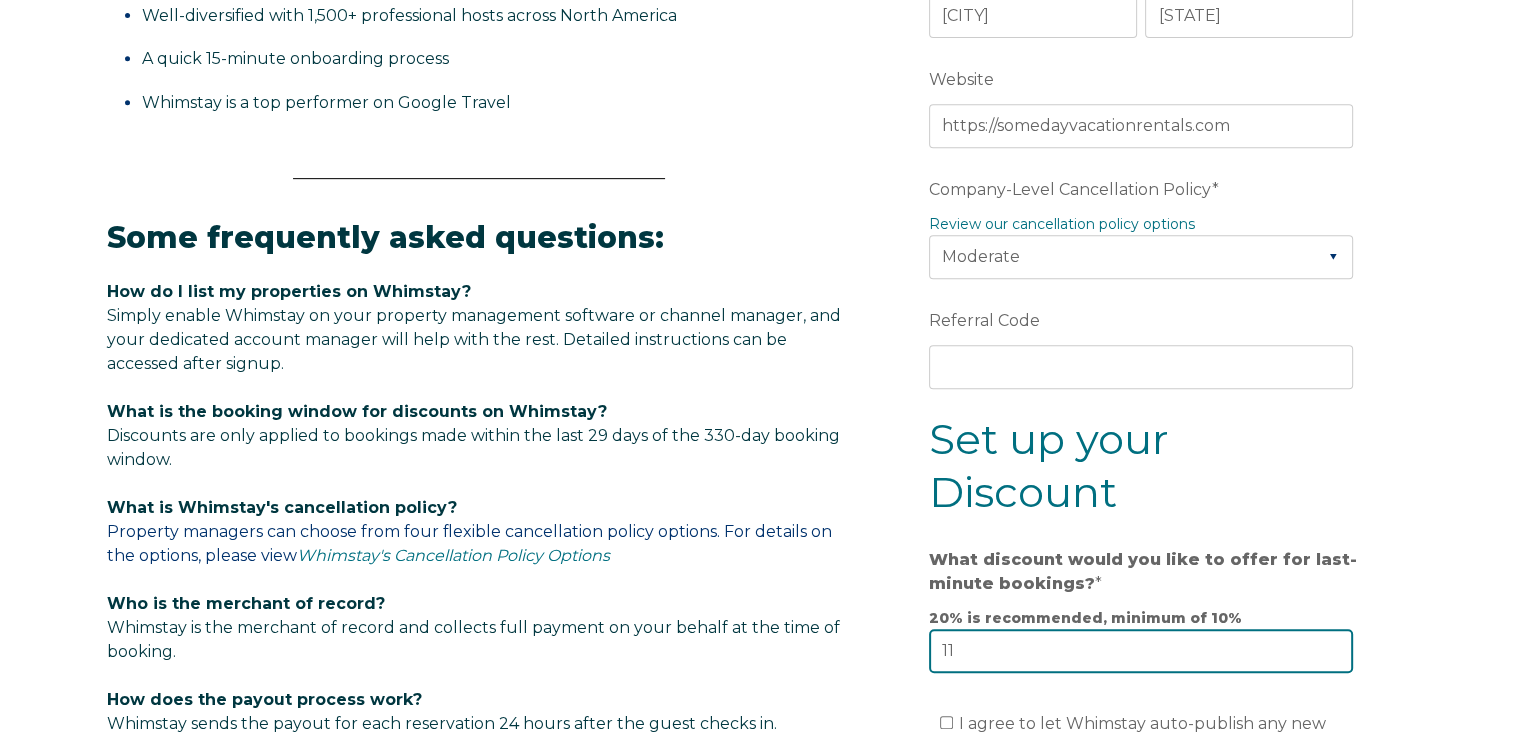 click on "11" at bounding box center (1141, 651) 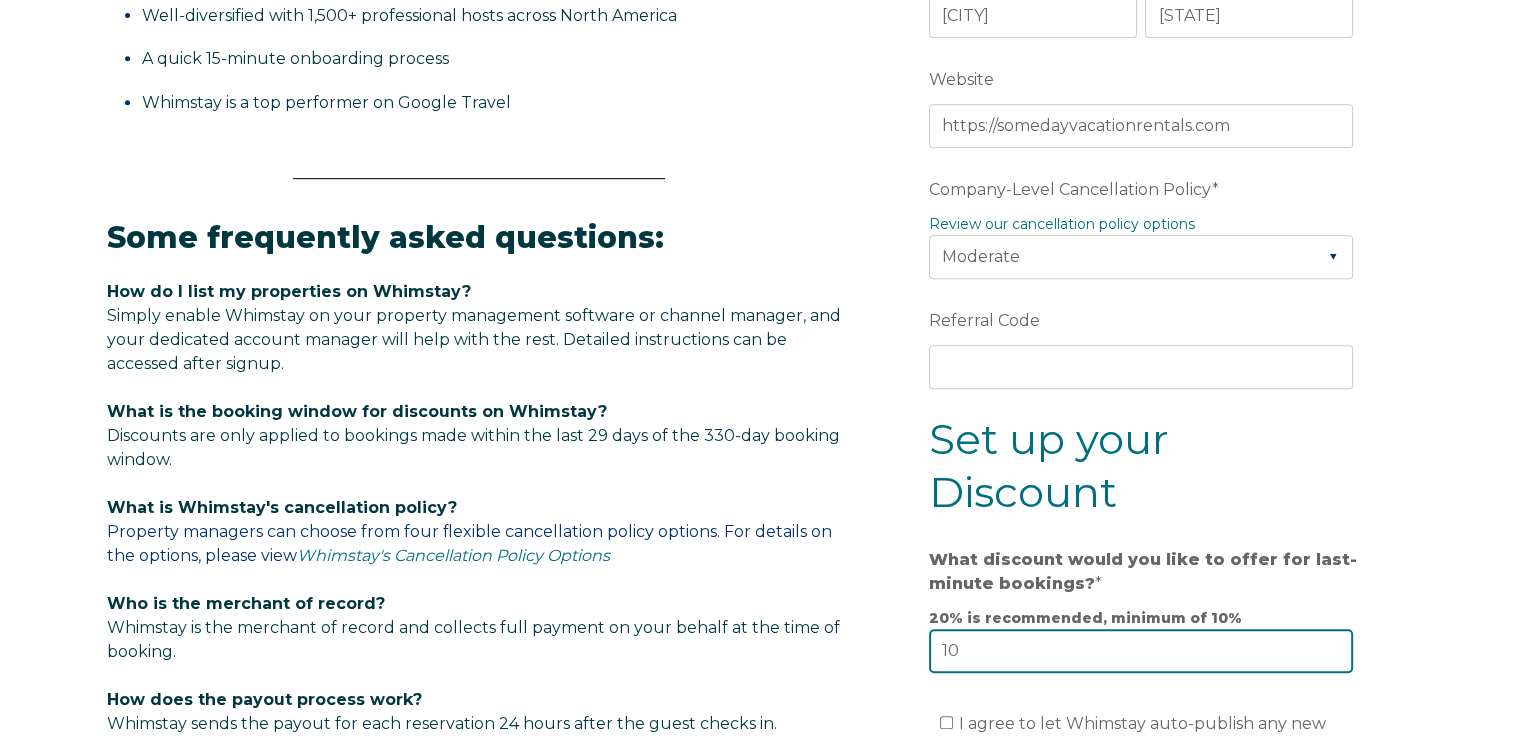 click on "10" at bounding box center (1141, 651) 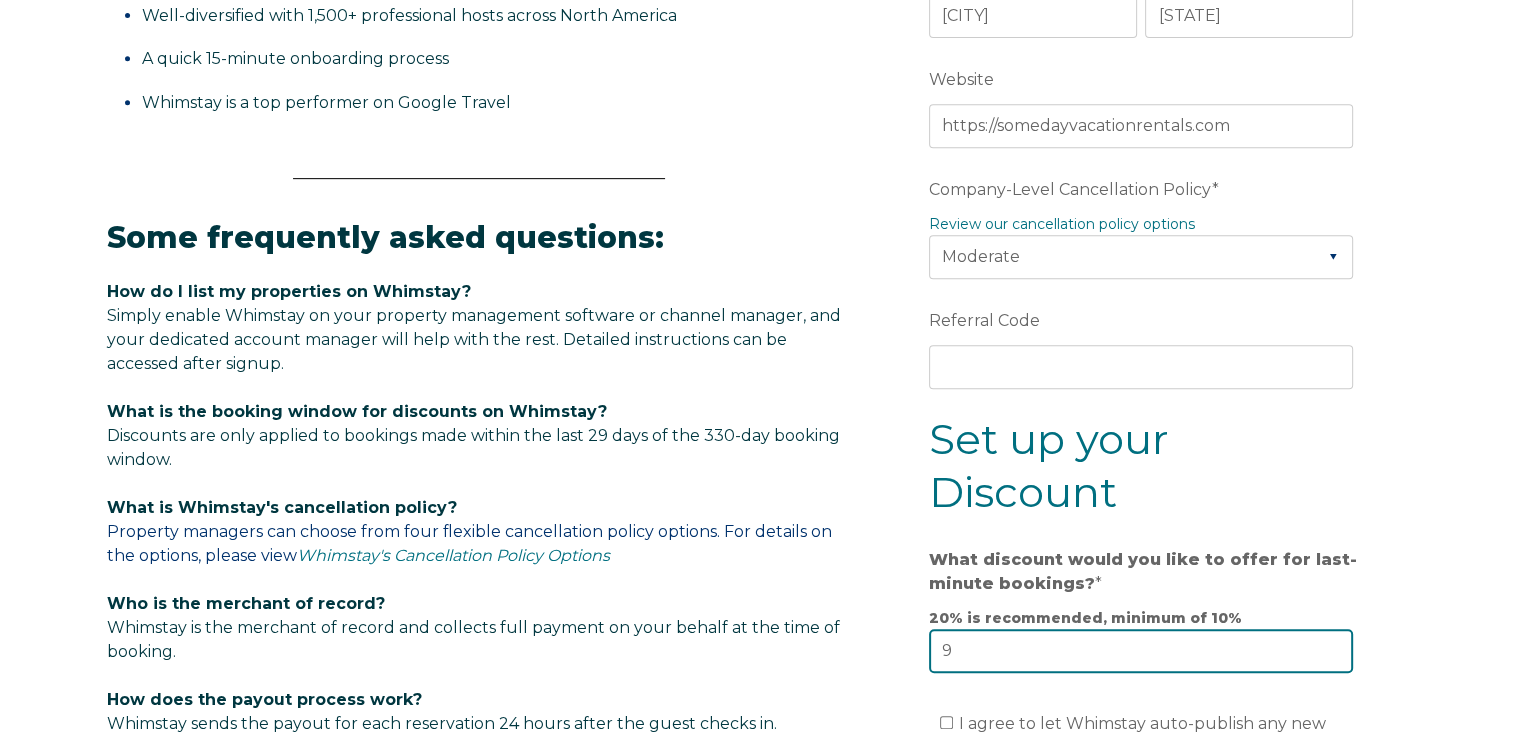 click on "9" at bounding box center (1141, 651) 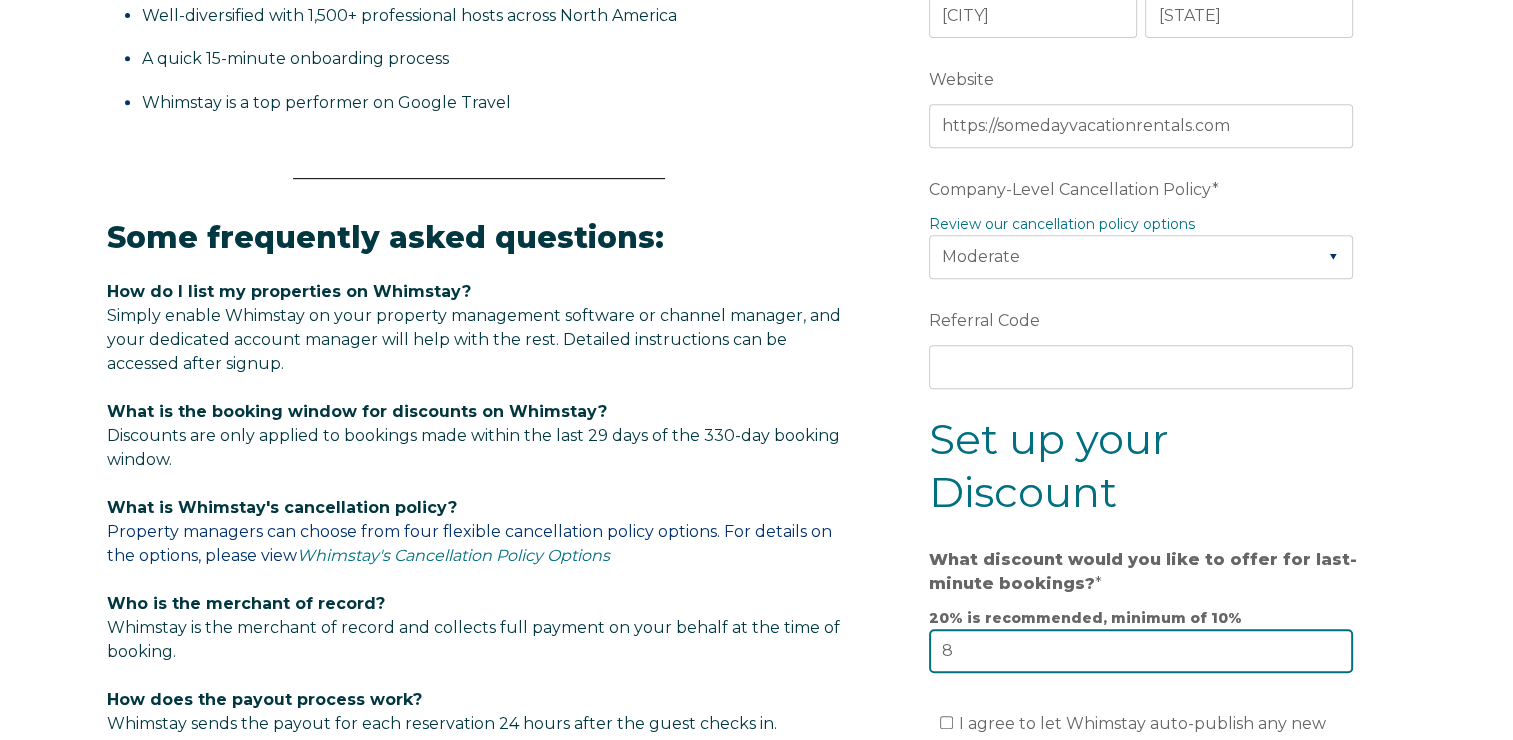 click on "8" at bounding box center [1141, 651] 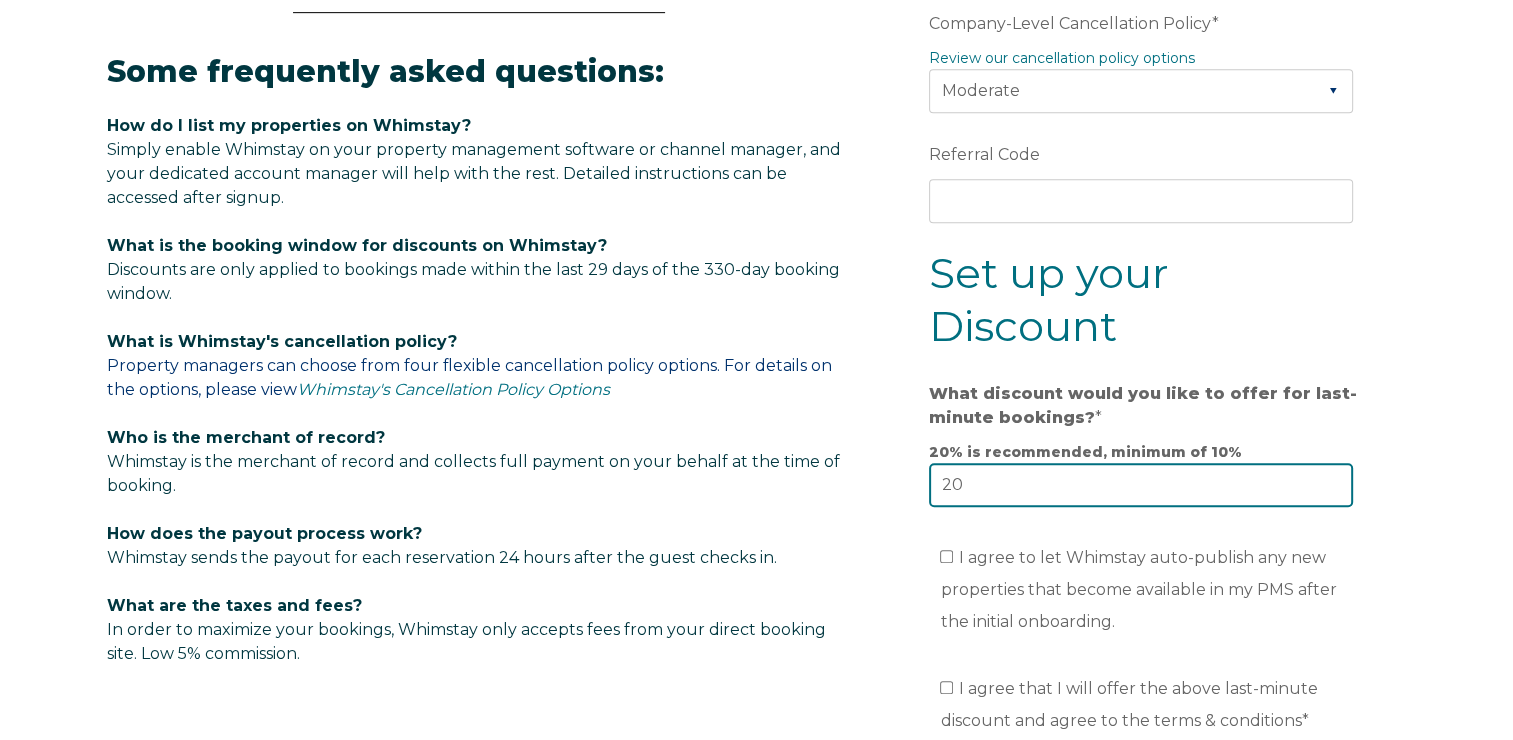 scroll, scrollTop: 1100, scrollLeft: 0, axis: vertical 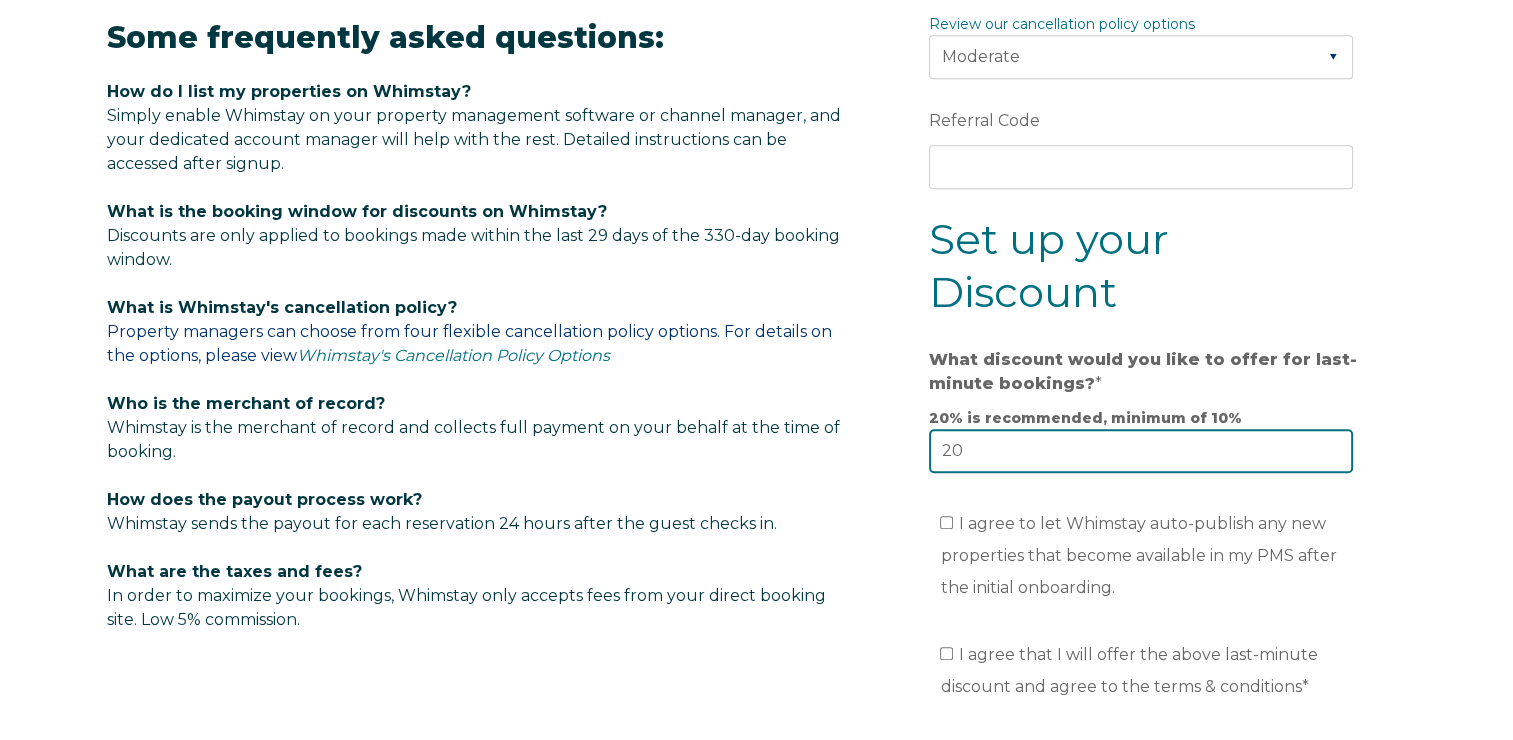 type on "20" 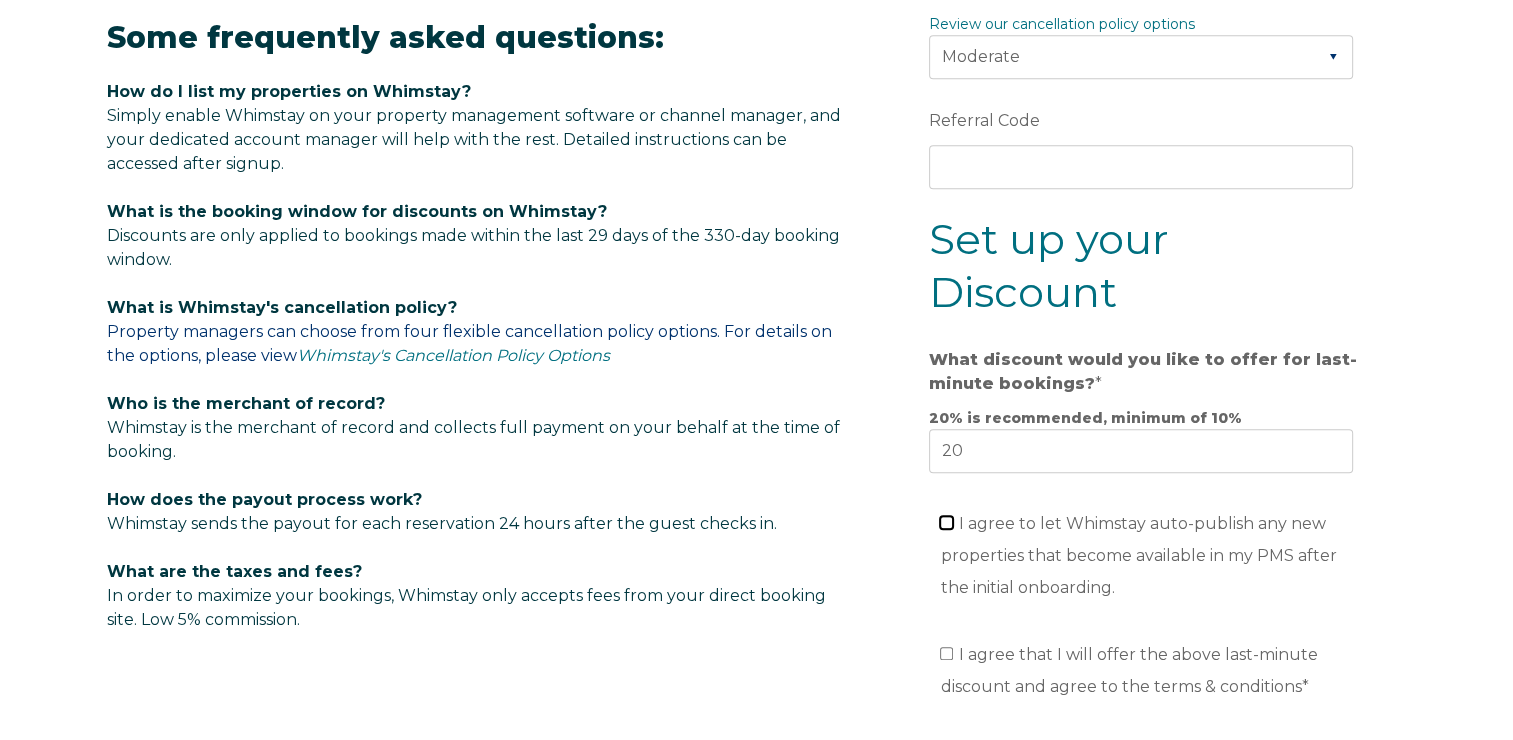 click on "I agree to let Whimstay auto-publish any new properties that become available in my PMS after the initial onboarding." at bounding box center [946, 522] 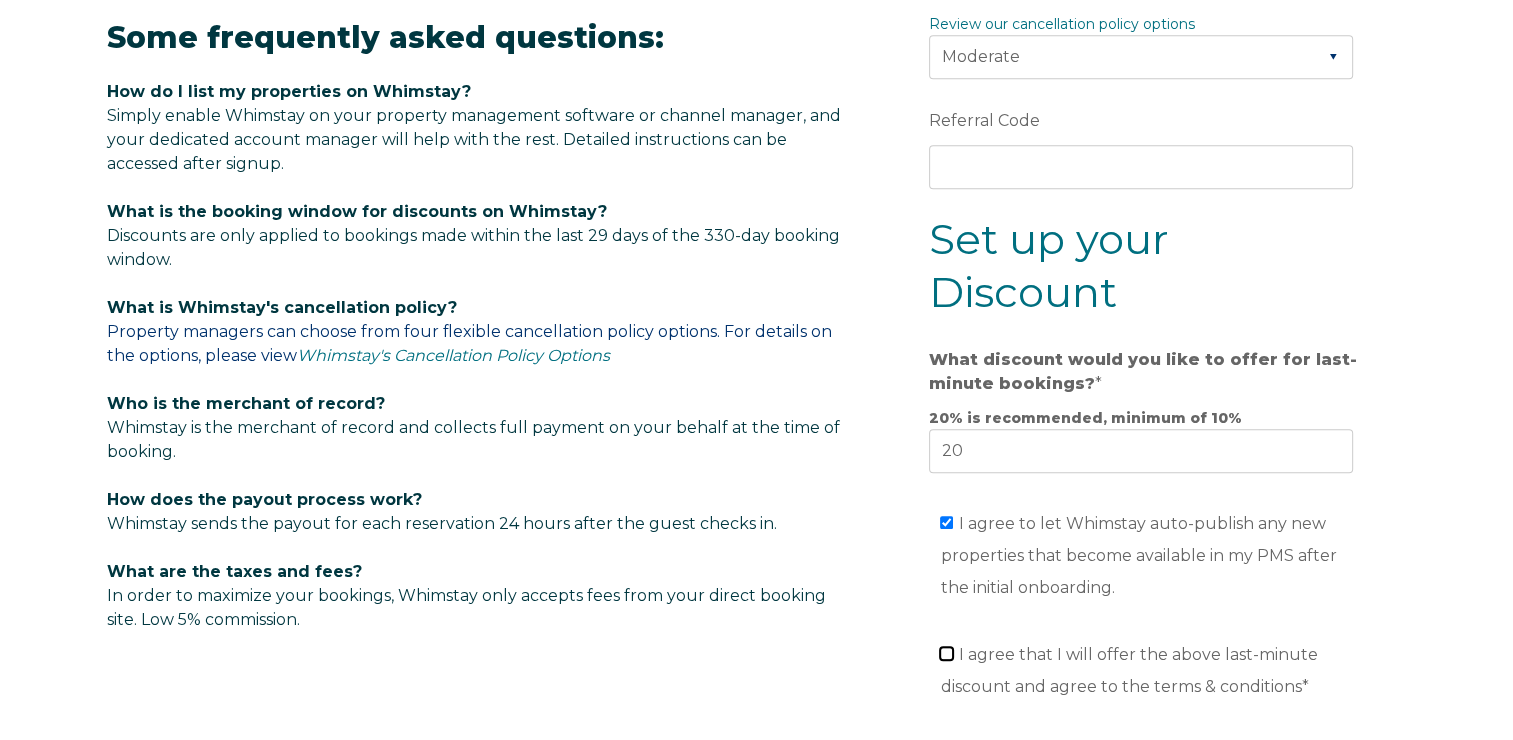 click on "I agree that I will offer the above last-minute discount and agree to the terms & conditions *" at bounding box center (946, 653) 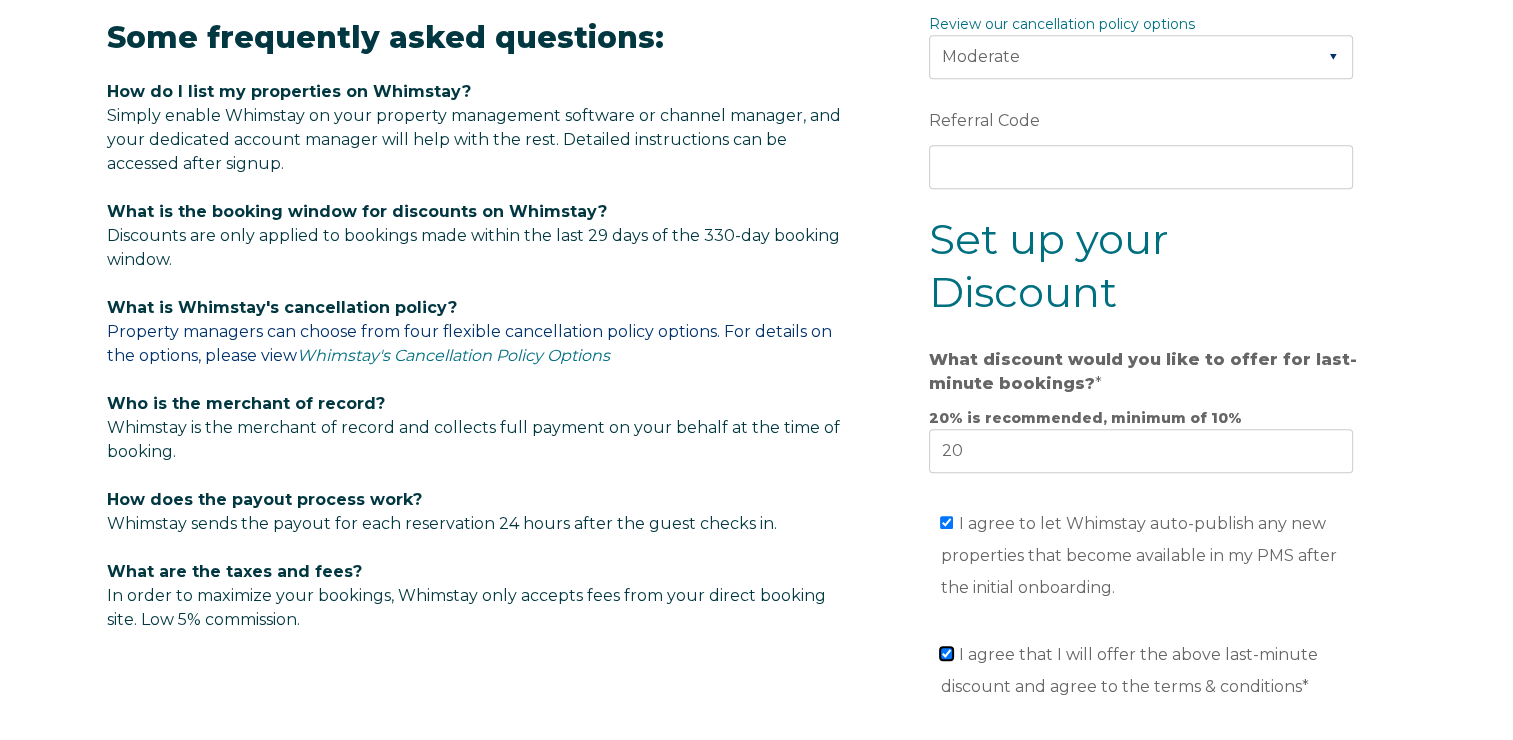 checkbox on "true" 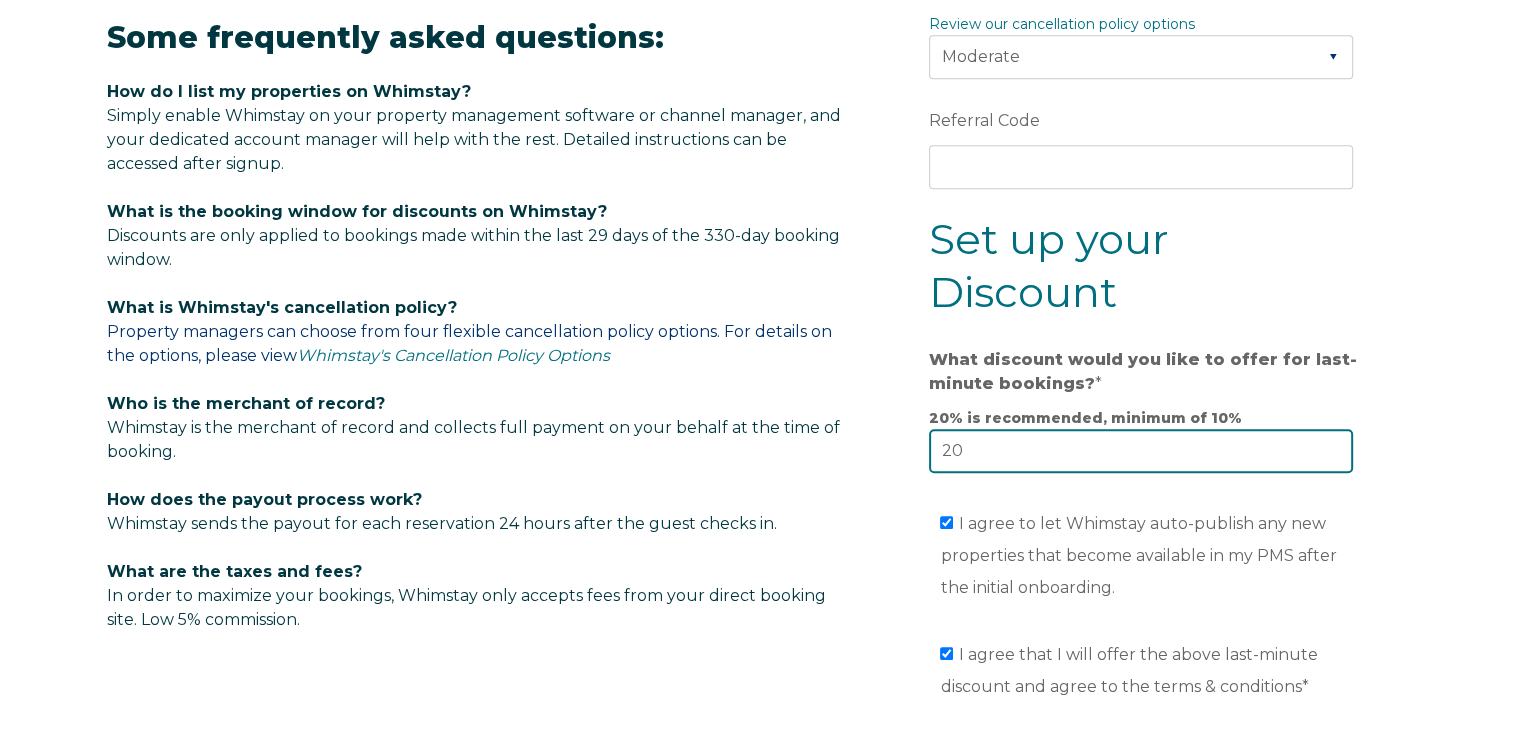 drag, startPoint x: 970, startPoint y: 444, endPoint x: 934, endPoint y: 440, distance: 36.221542 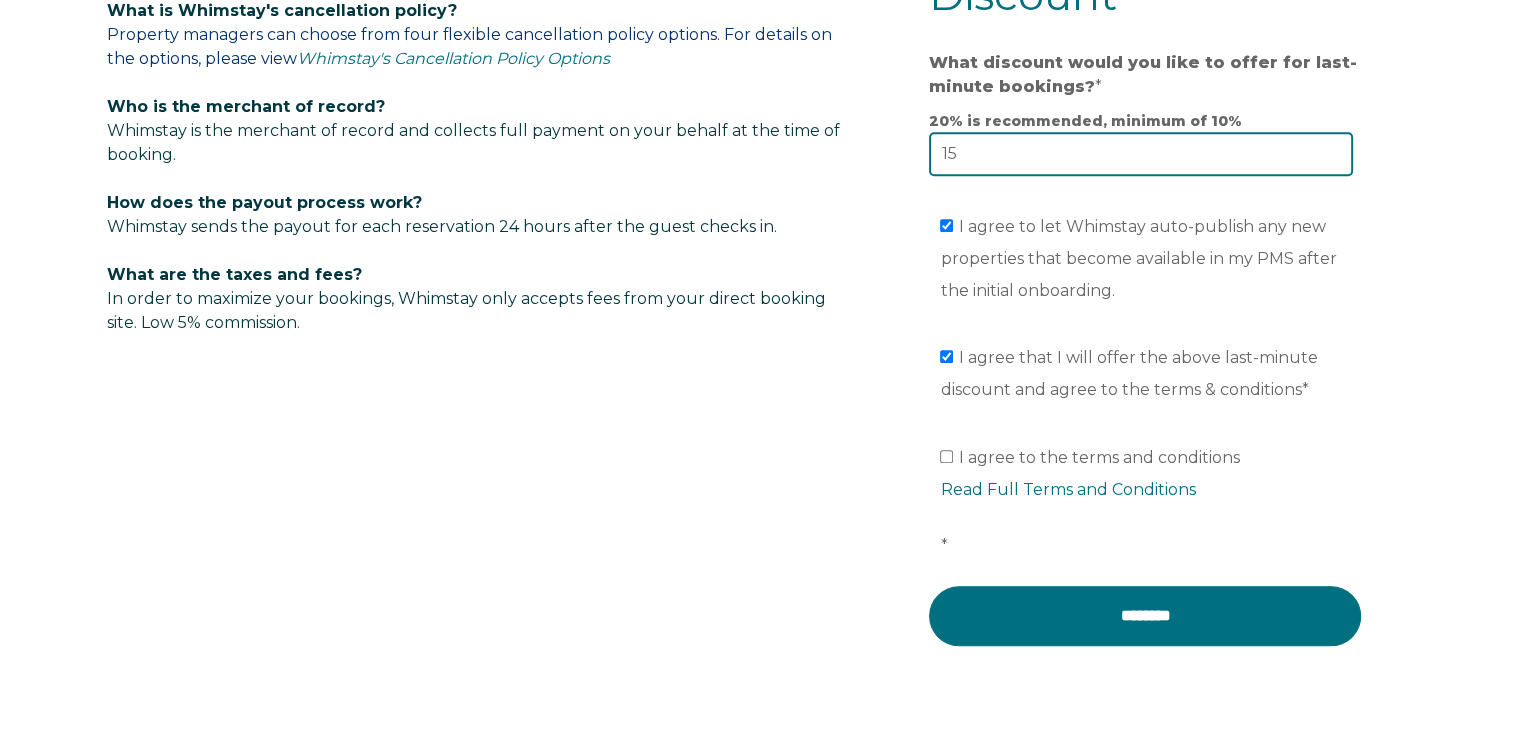 scroll, scrollTop: 1400, scrollLeft: 0, axis: vertical 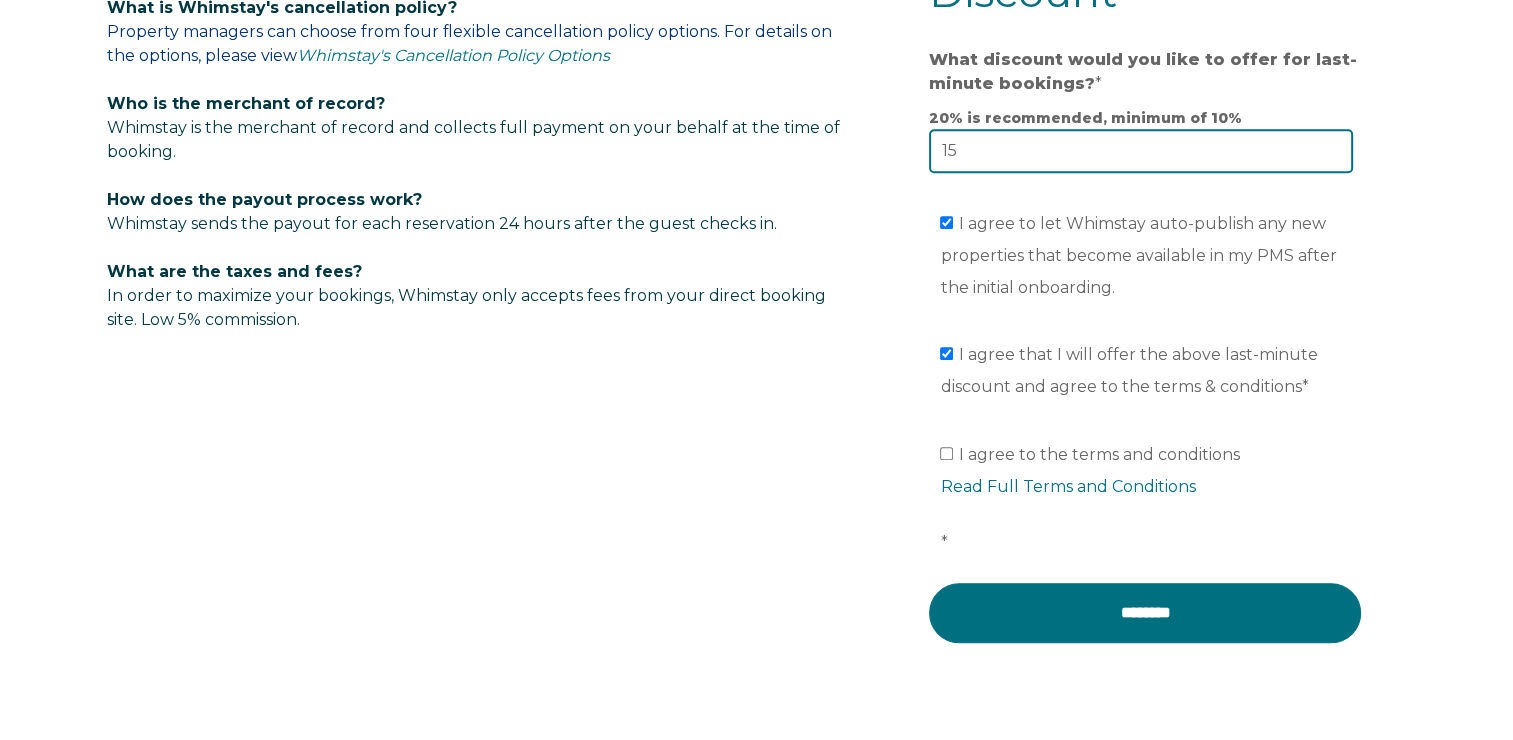 type on "15" 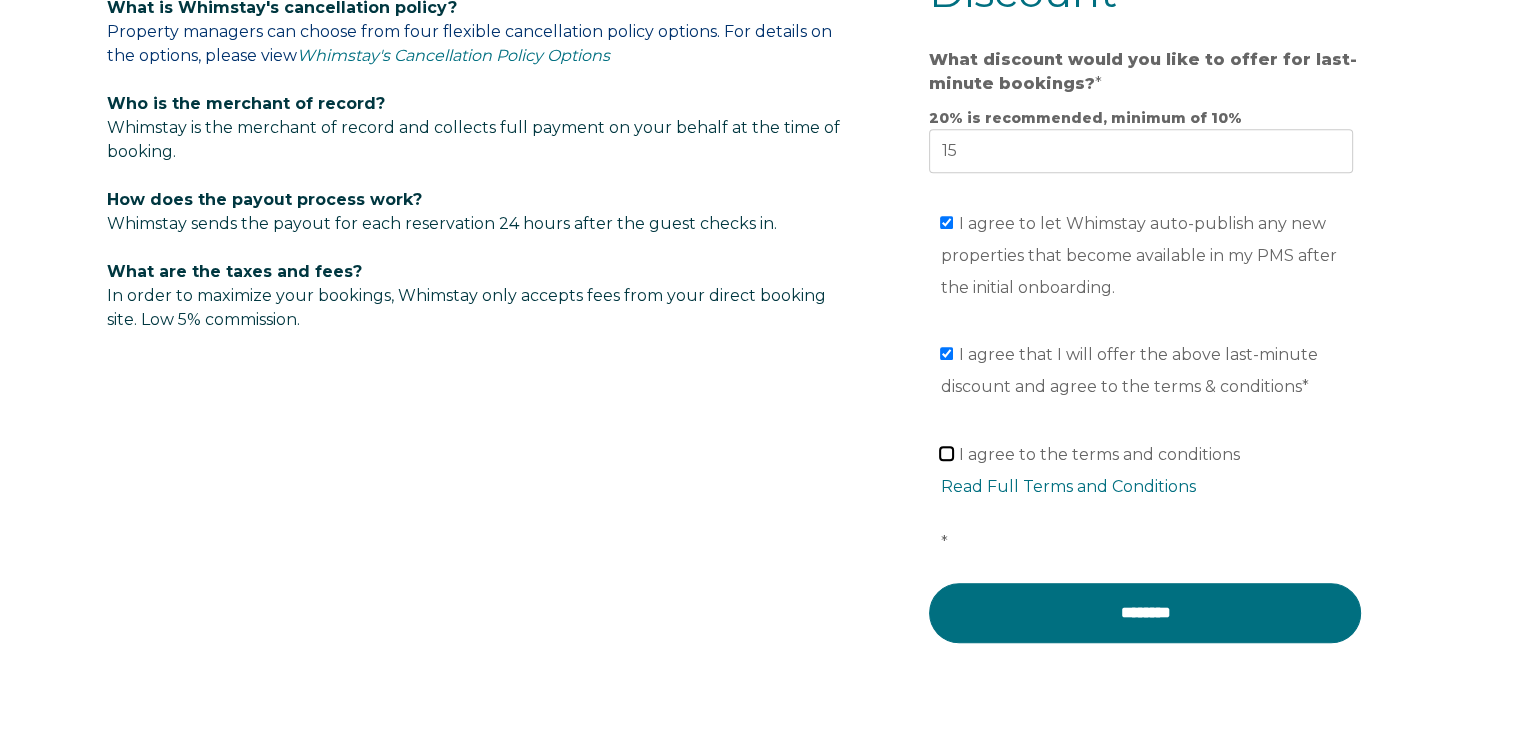click on "I agree to the terms and conditions Read Full Terms and Conditions *" at bounding box center (946, 453) 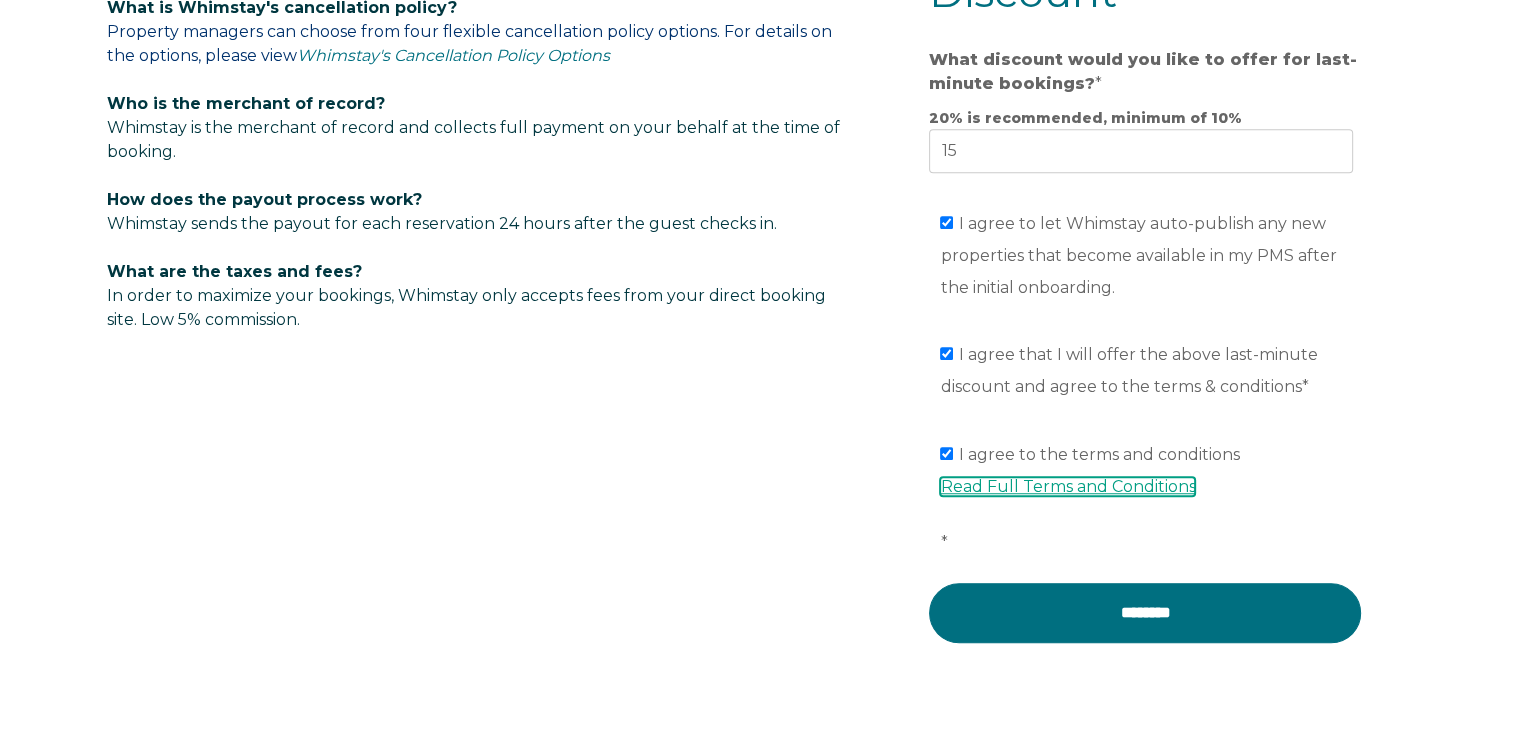 click on "Read Full Terms and Conditions" at bounding box center (1067, 486) 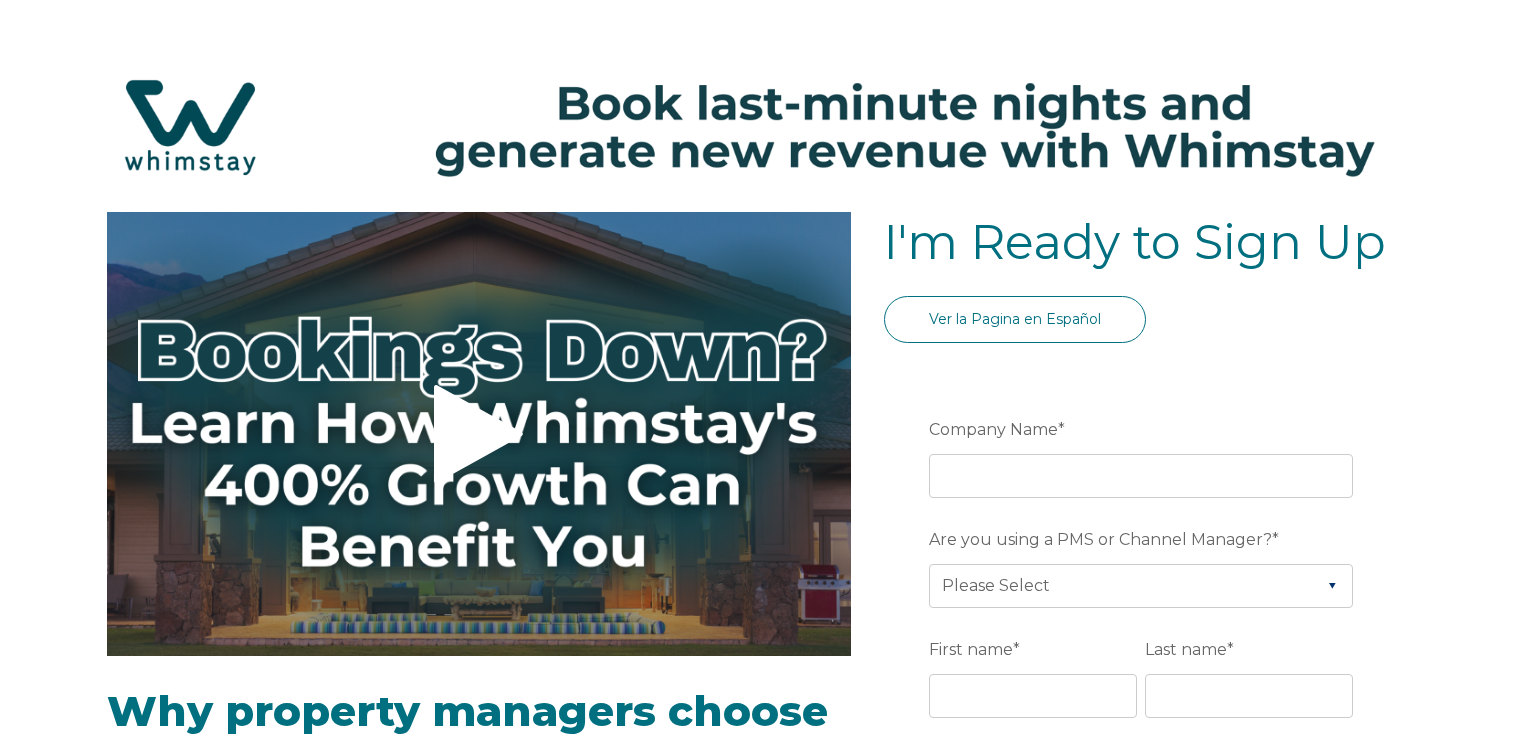 select on "US" 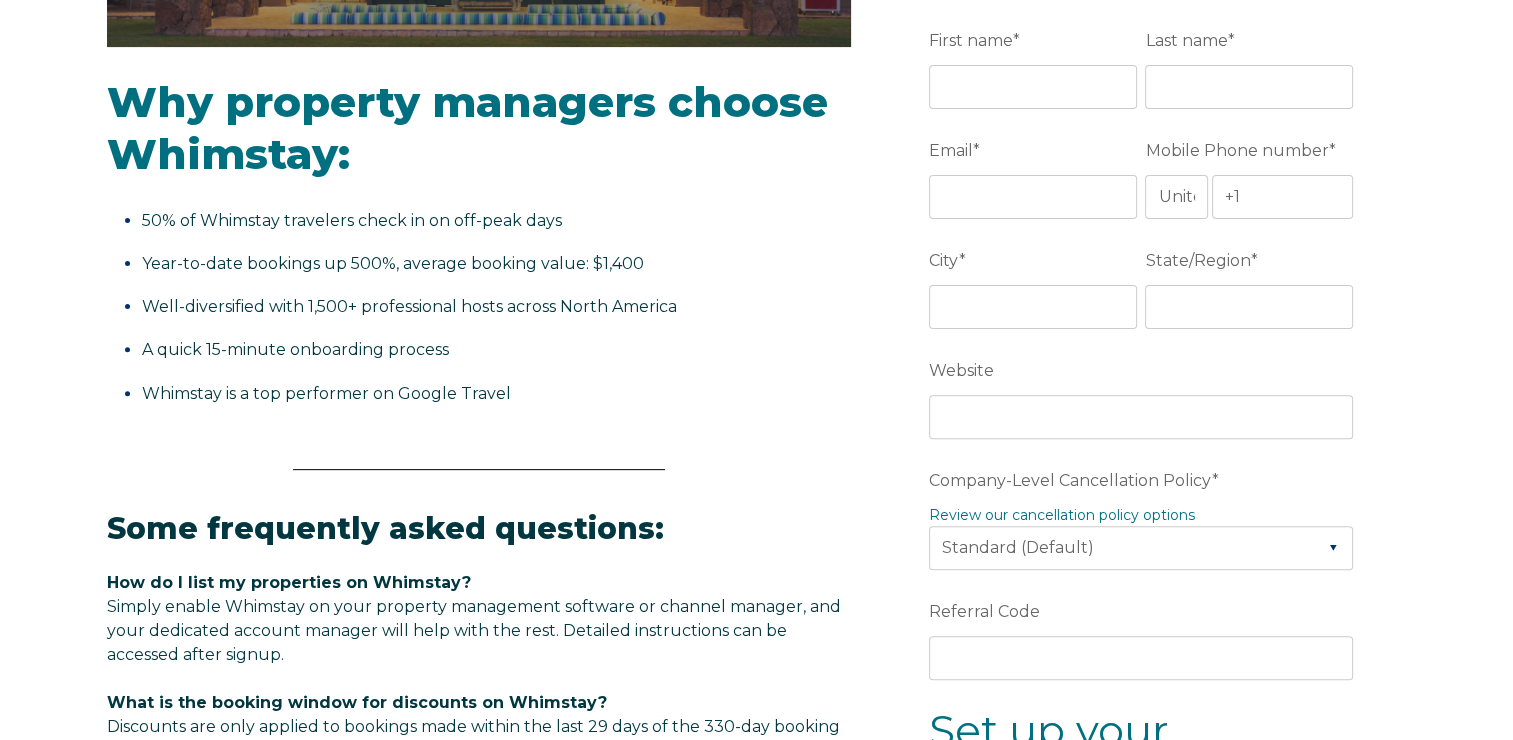 scroll, scrollTop: 212, scrollLeft: 0, axis: vertical 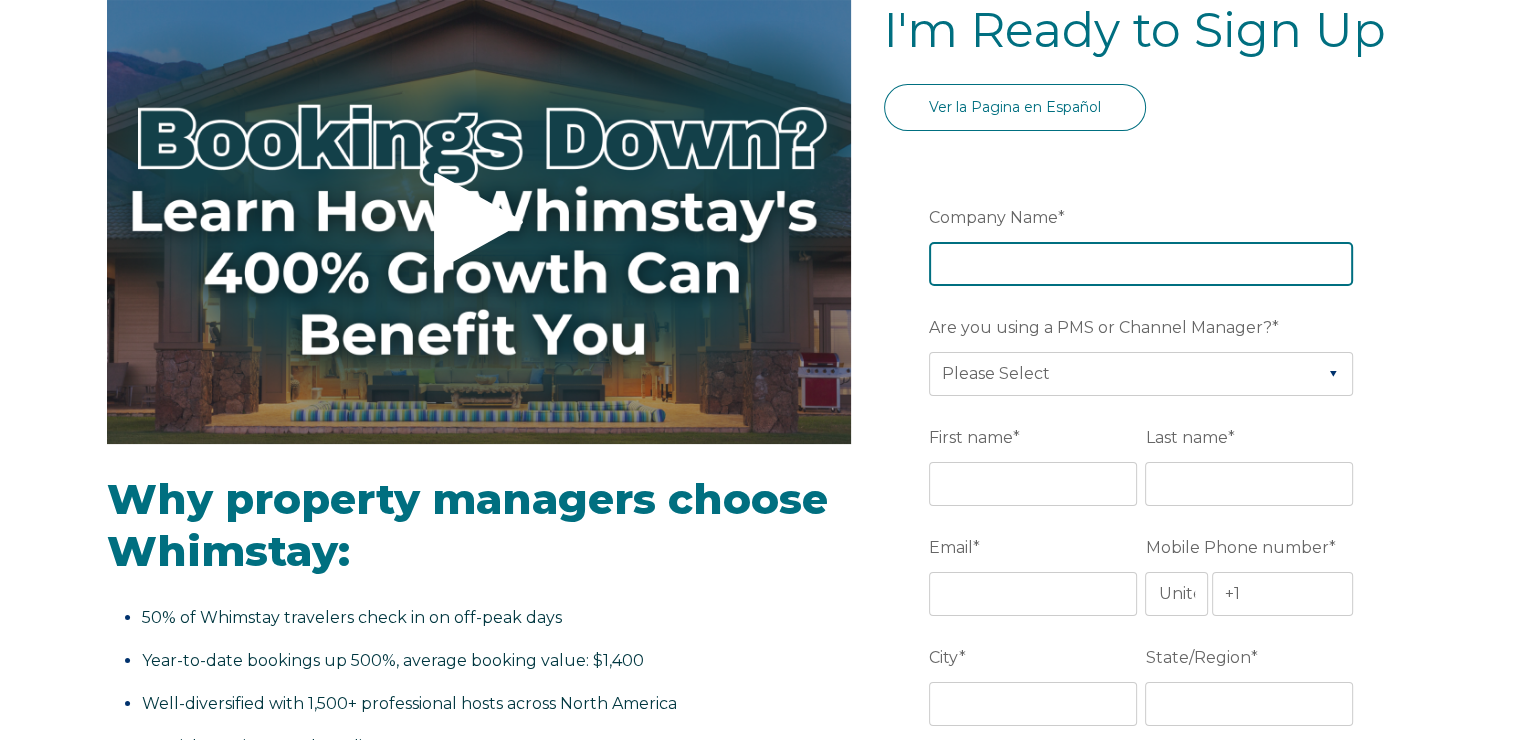 click on "Company Name *" at bounding box center [1141, 264] 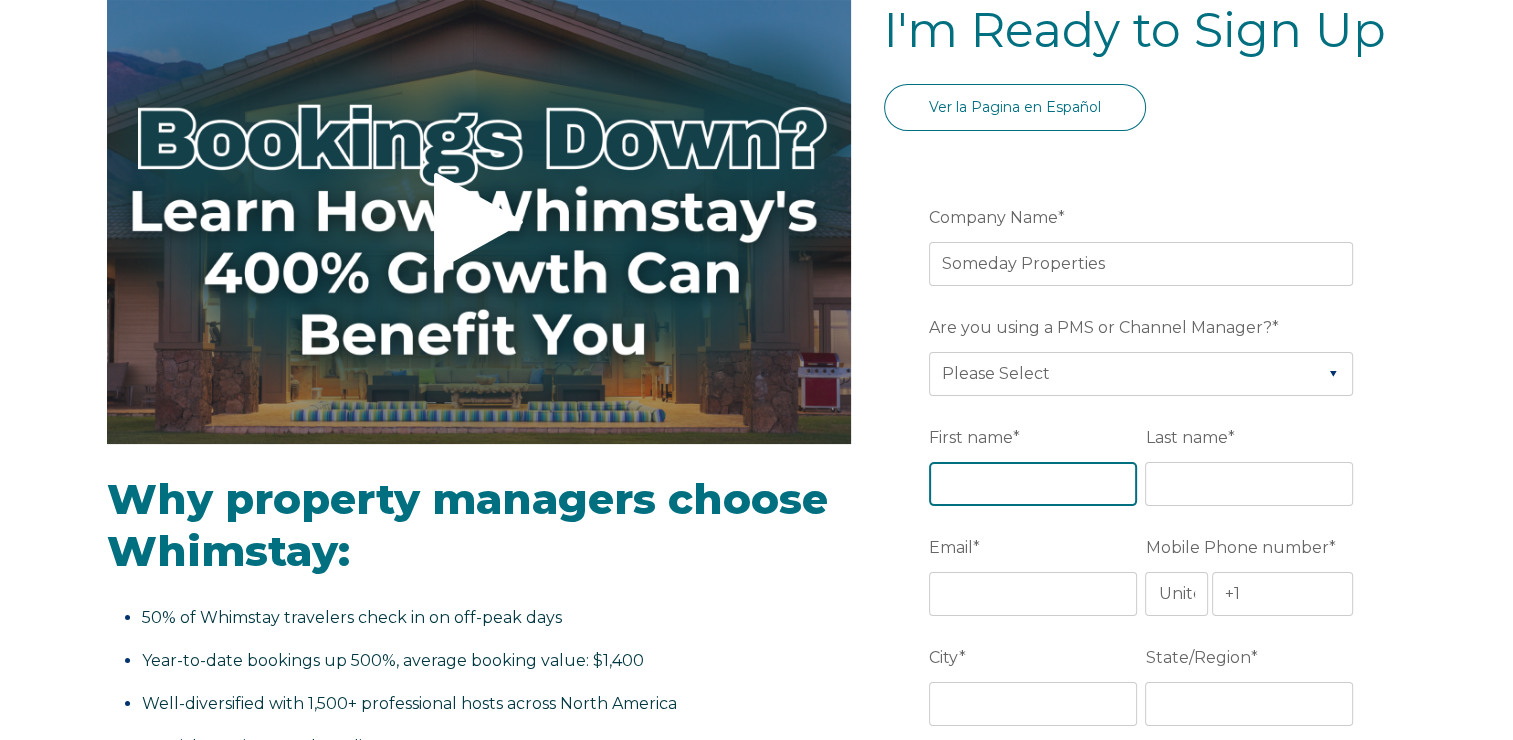 type on "[FIRST]" 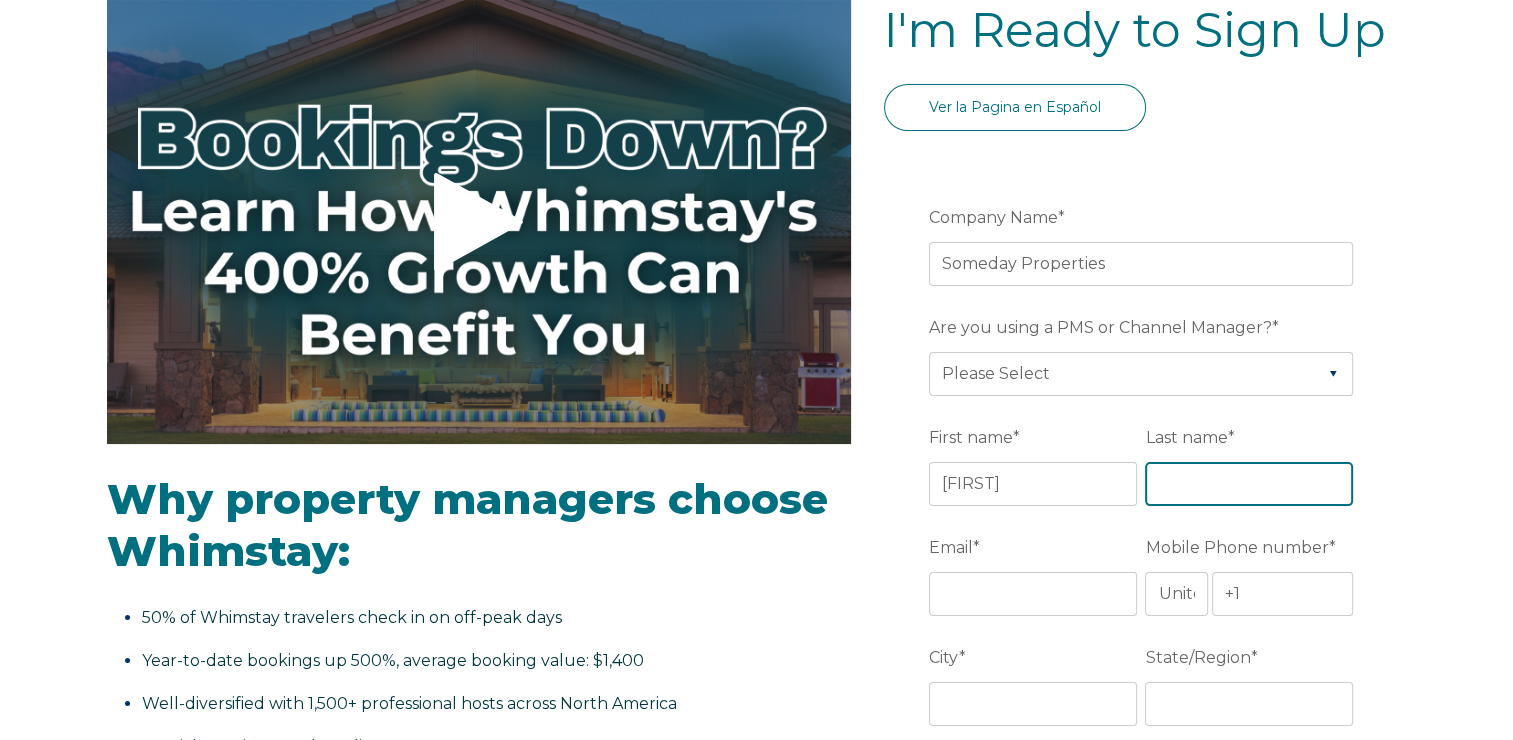 type on "[LAST]" 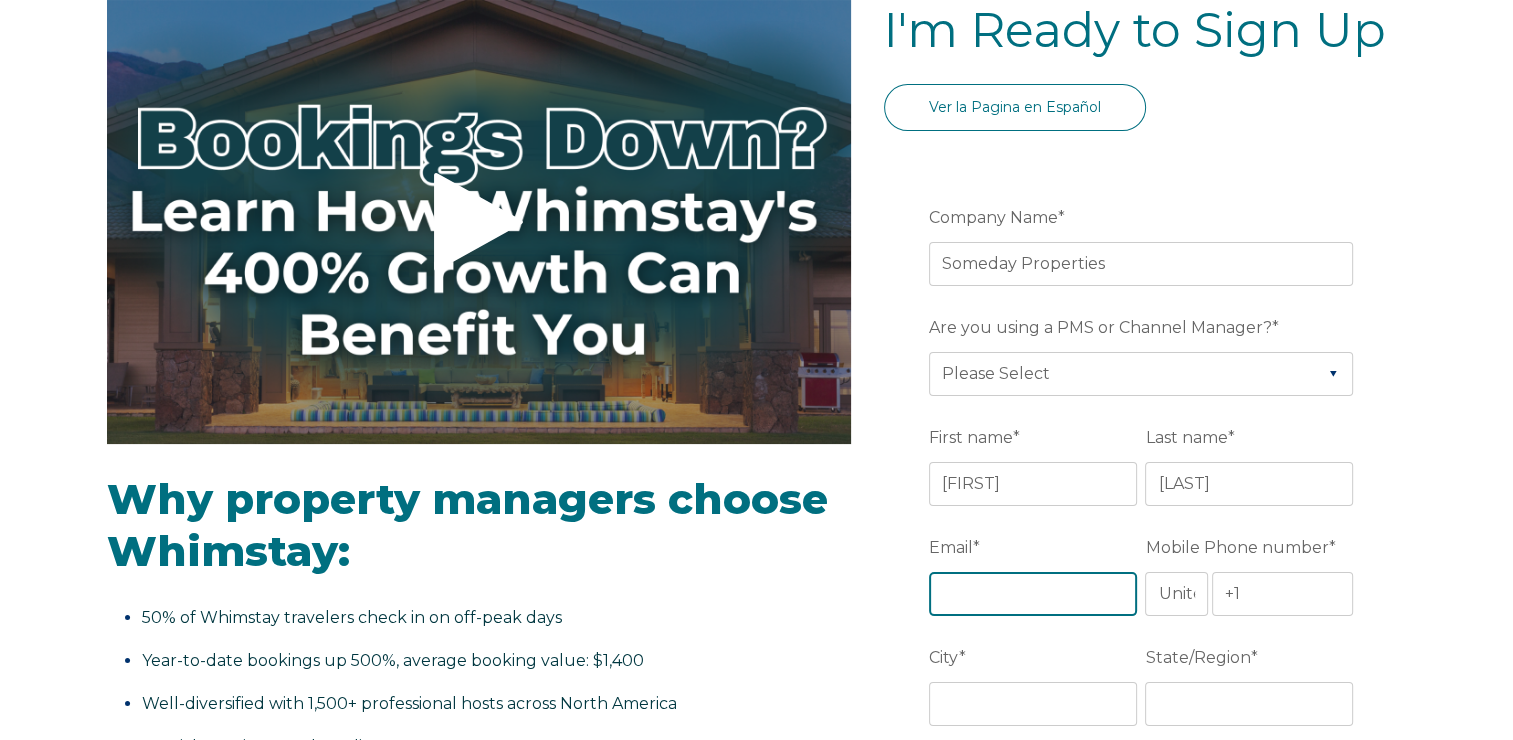 type on "[FIRST]@[DOMAIN]" 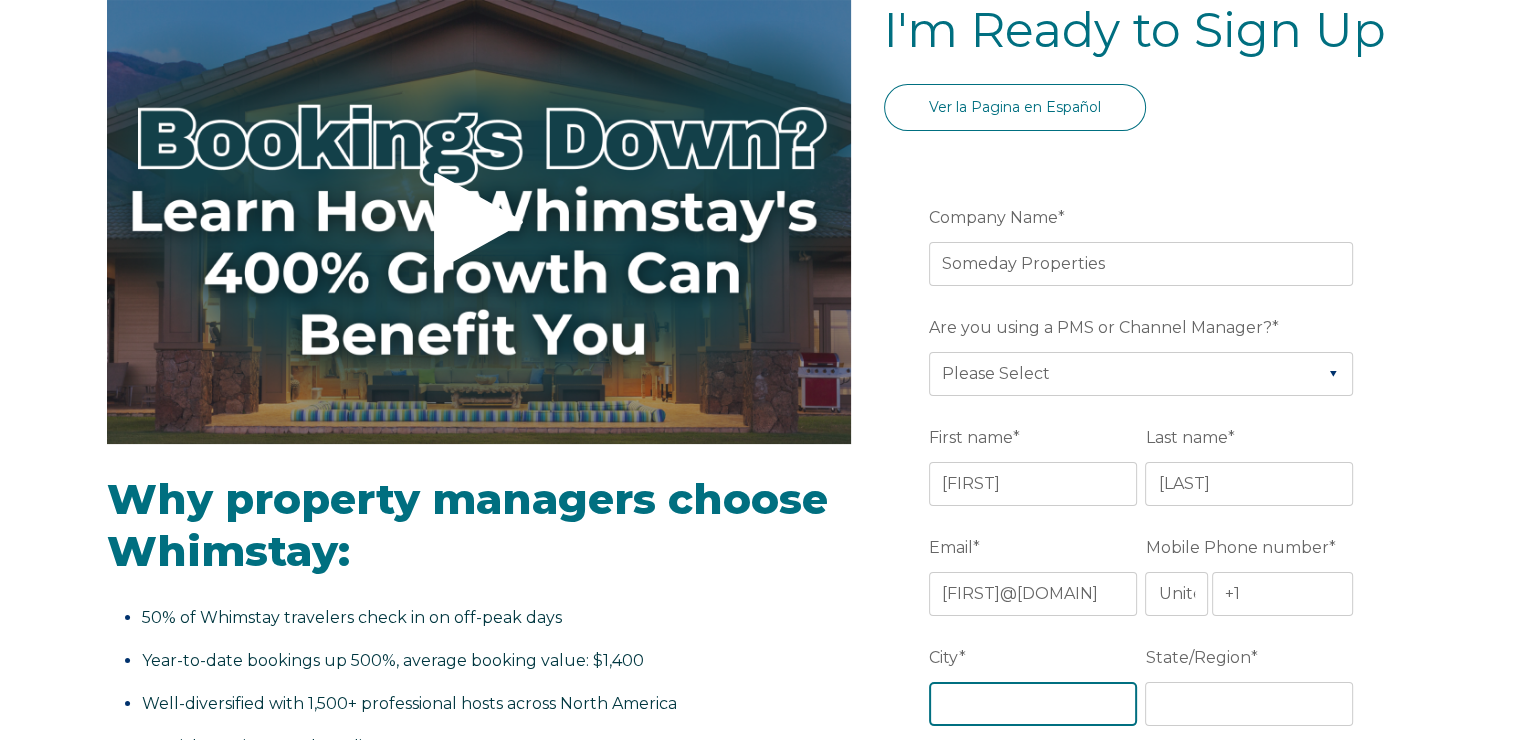 type on "[CITY]" 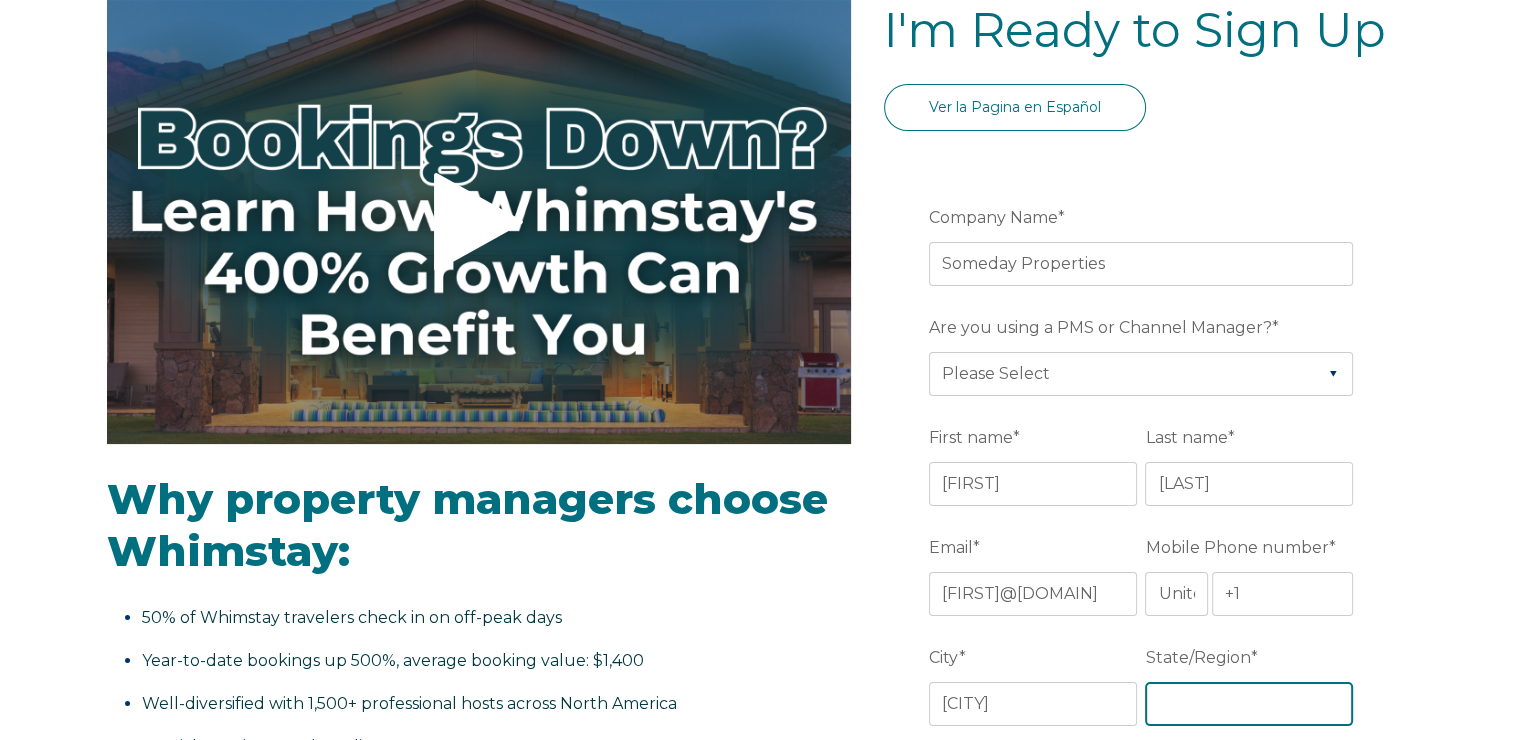 type on "[STATE]" 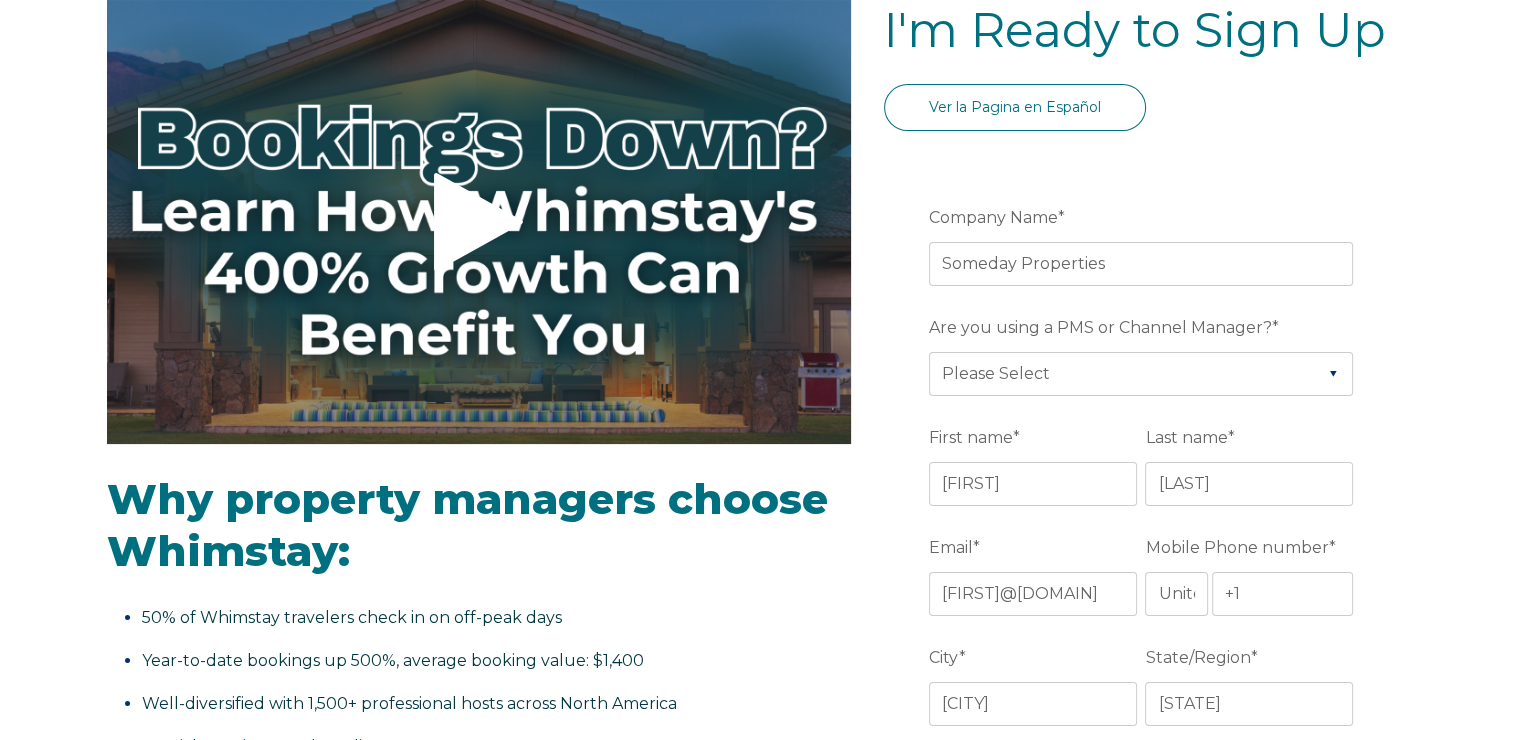 type on "https://somedayvacationrentals.com" 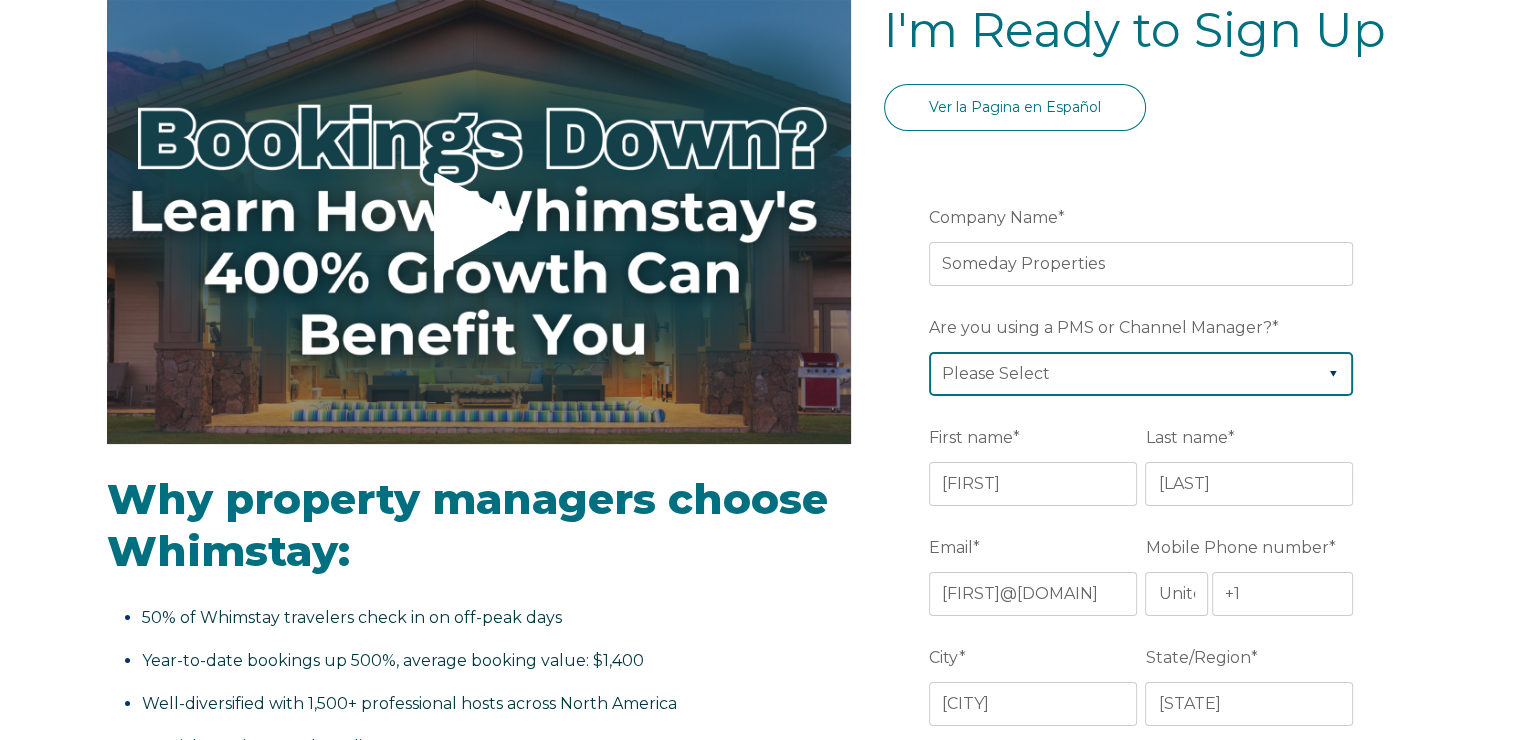 click on "Please Select Barefoot BookingPal Boost Brightside CiiRUS Escapia Guesty Hostaway Hostfully Hostify Lodgify NextPax/NxtBeds OwnerRez PMS or CM Not Listed Rentals United/Quick Connect Streamline Track Airbnb" at bounding box center (1141, 374) 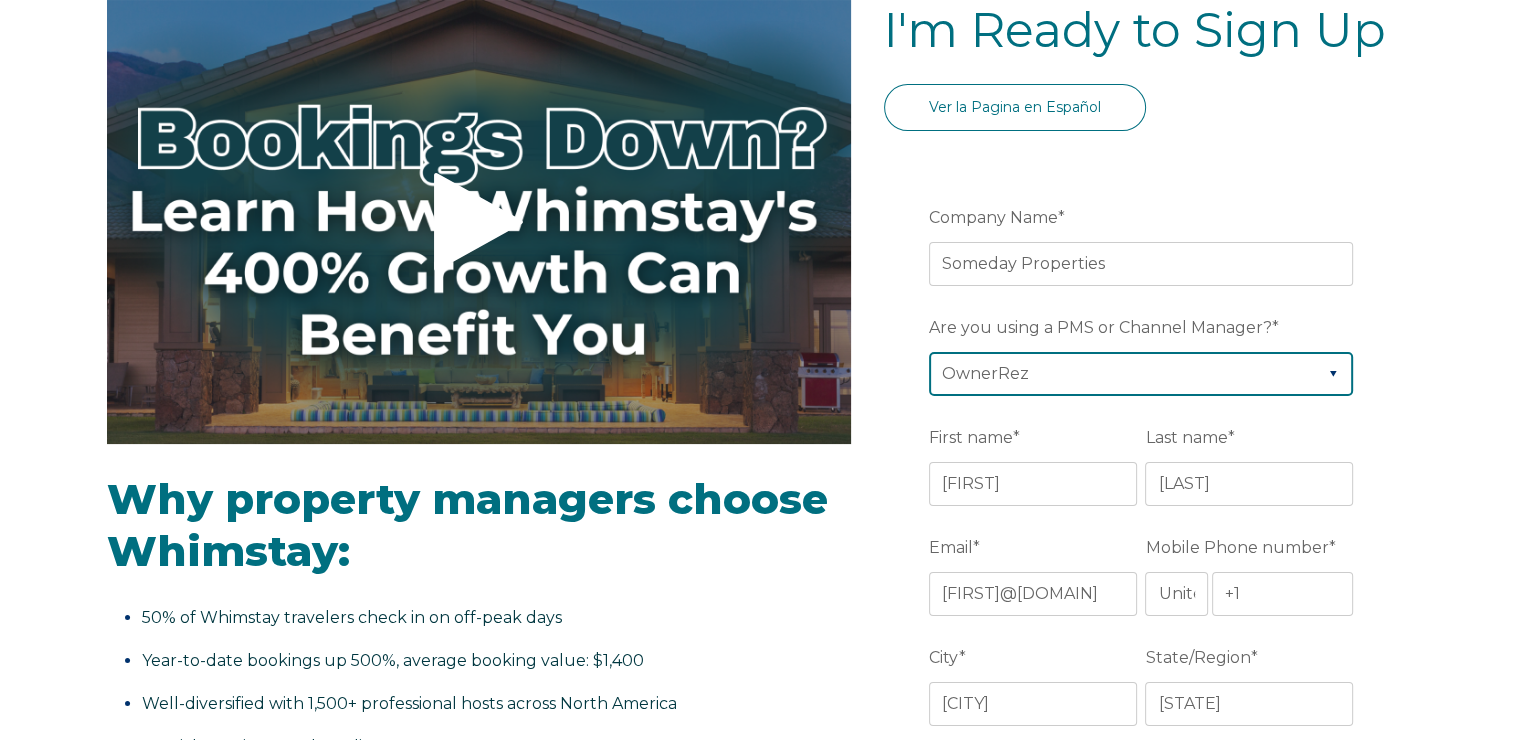 click on "Please Select Barefoot BookingPal Boost Brightside CiiRUS Escapia Guesty Hostaway Hostfully Hostify Lodgify NextPax/NxtBeds OwnerRez PMS or CM Not Listed Rentals United/Quick Connect Streamline Track Airbnb" at bounding box center (1141, 374) 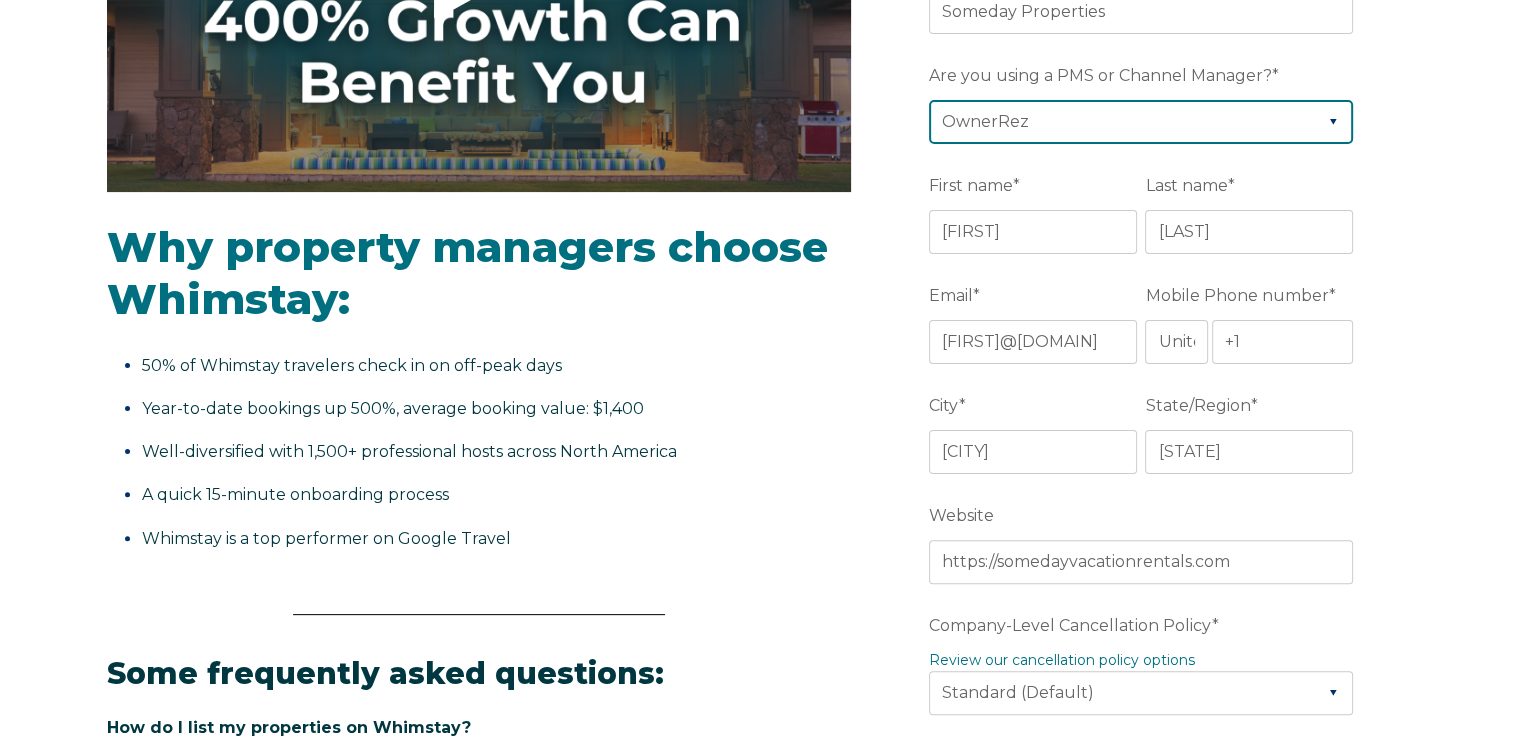 scroll, scrollTop: 512, scrollLeft: 0, axis: vertical 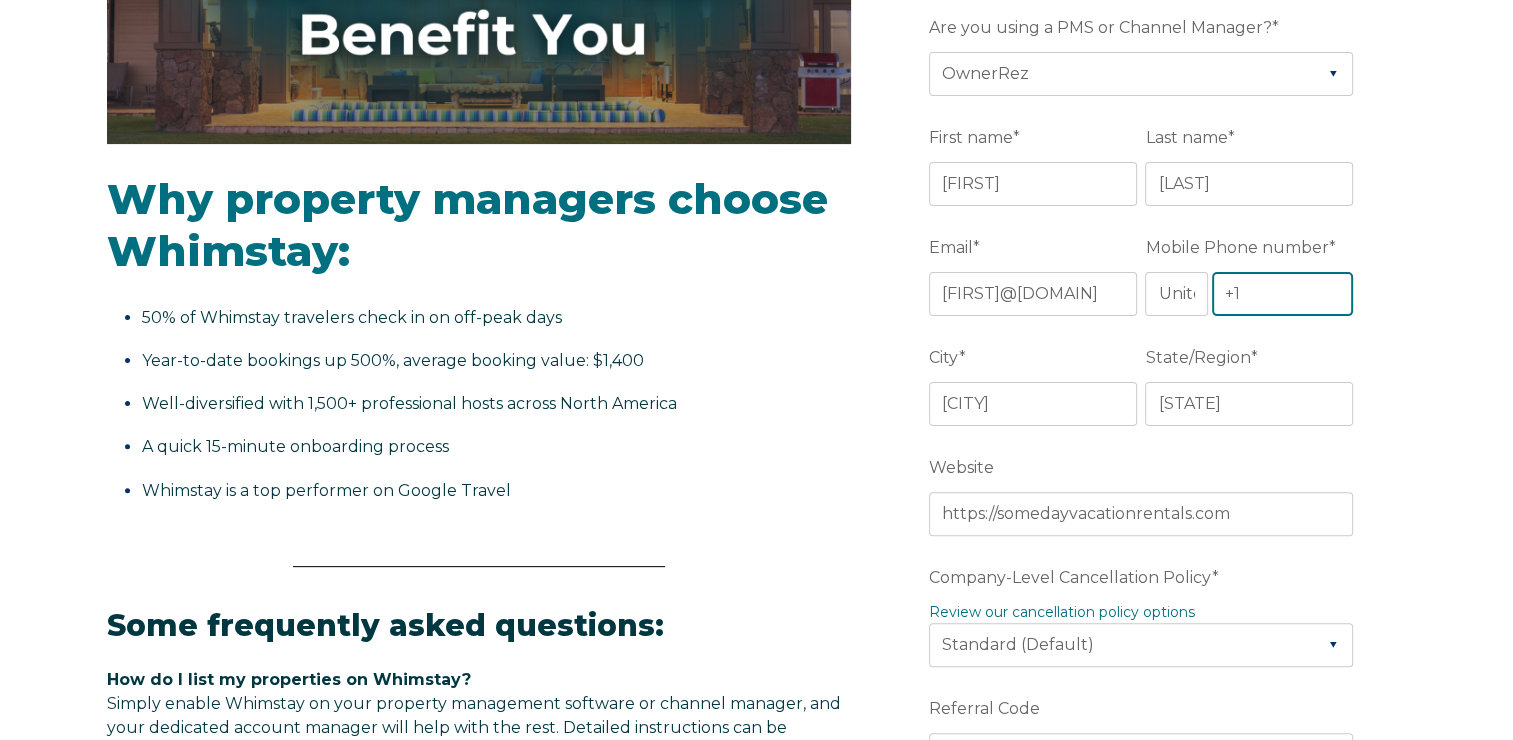 click on "+1" at bounding box center [1283, 294] 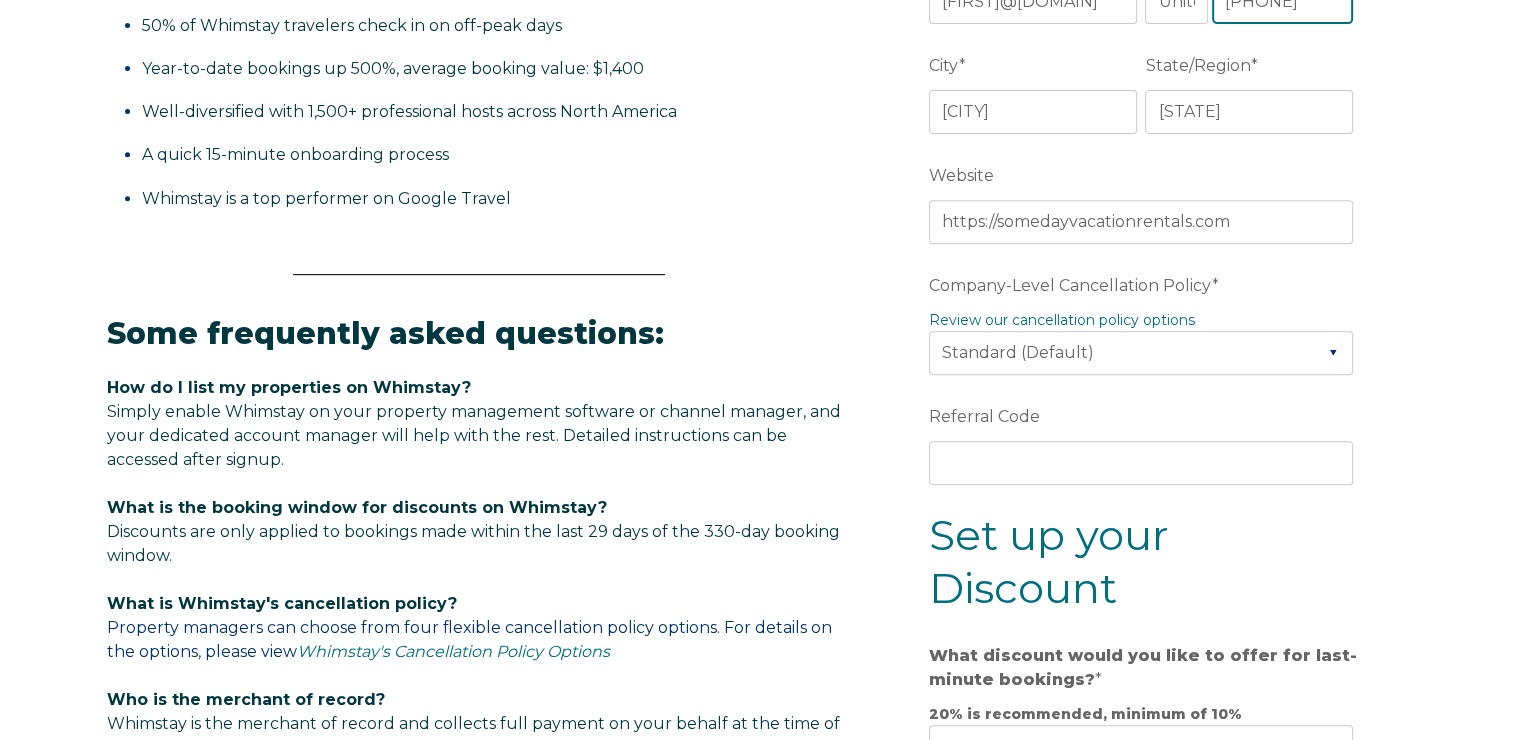 scroll, scrollTop: 812, scrollLeft: 0, axis: vertical 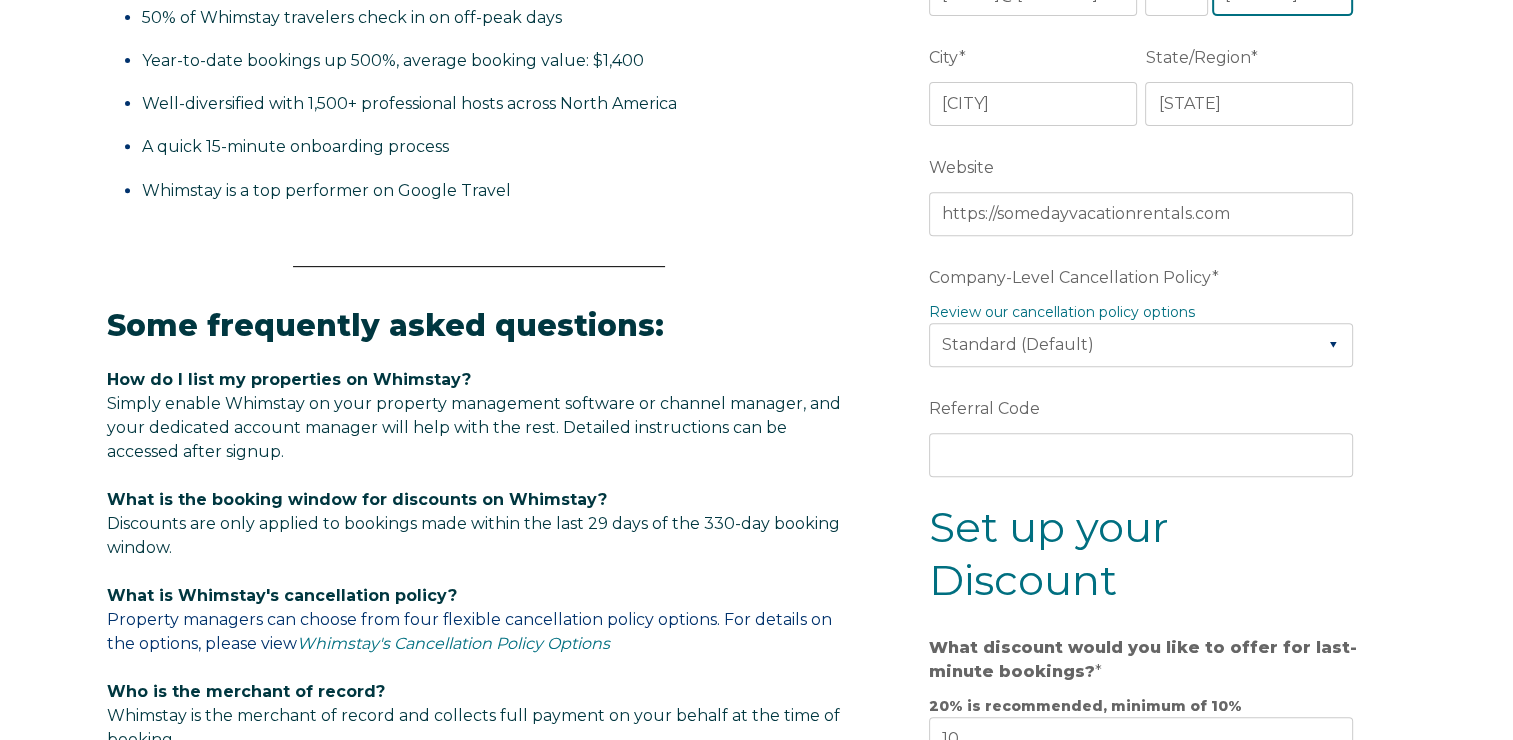 type on "[PHONE]" 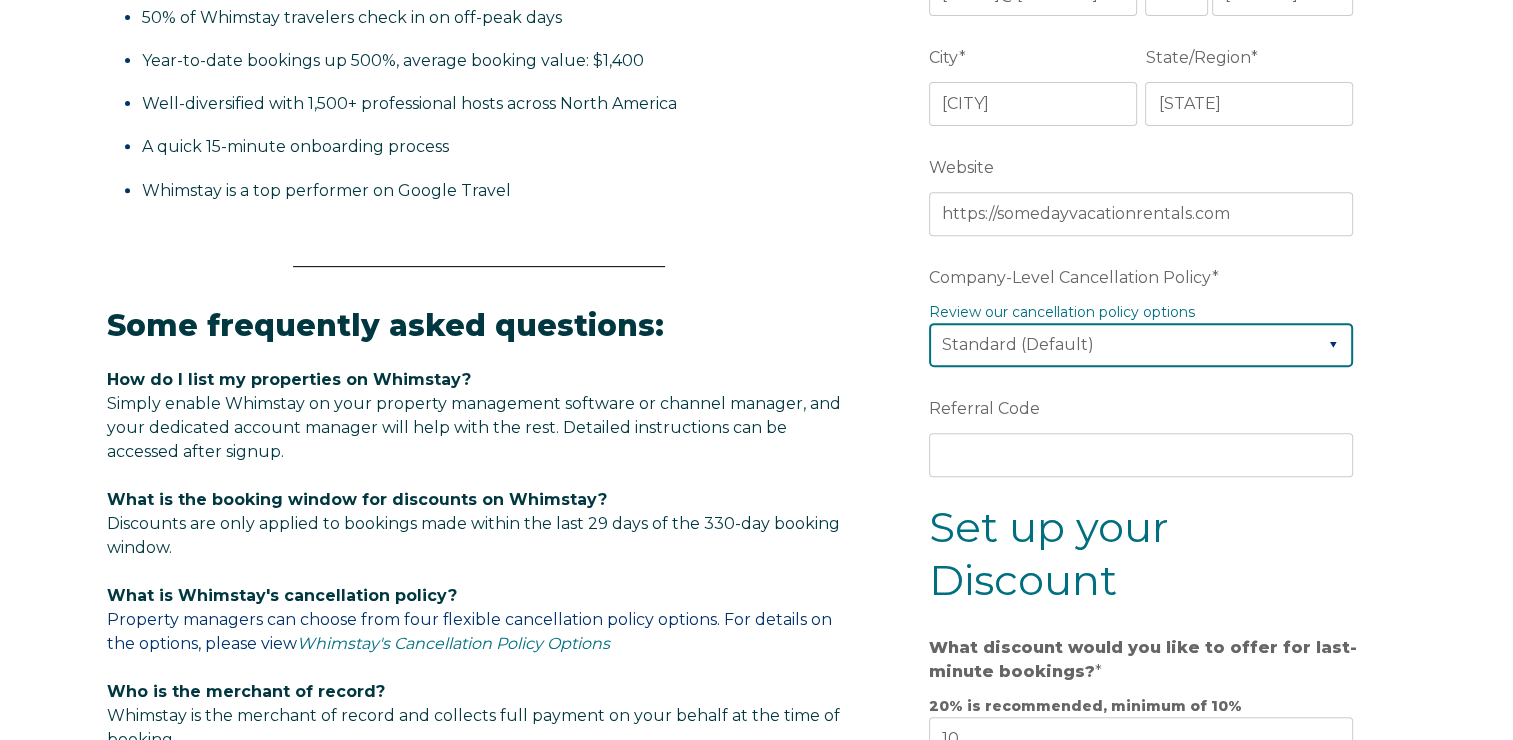 click on "Please Select Partial Standard (Default) Moderate Strict" at bounding box center [1141, 345] 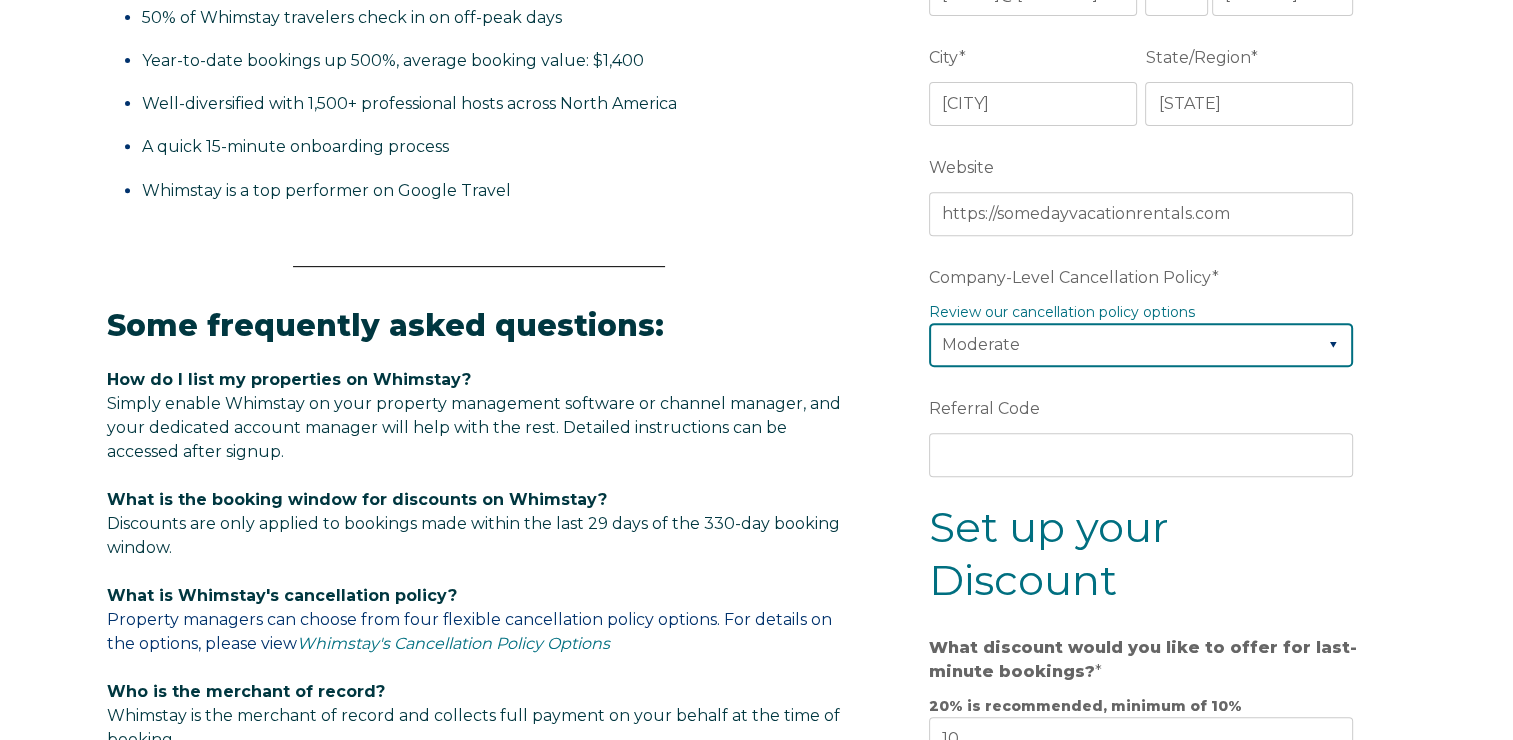 click on "Please Select Partial Standard (Default) Moderate Strict" at bounding box center [1141, 345] 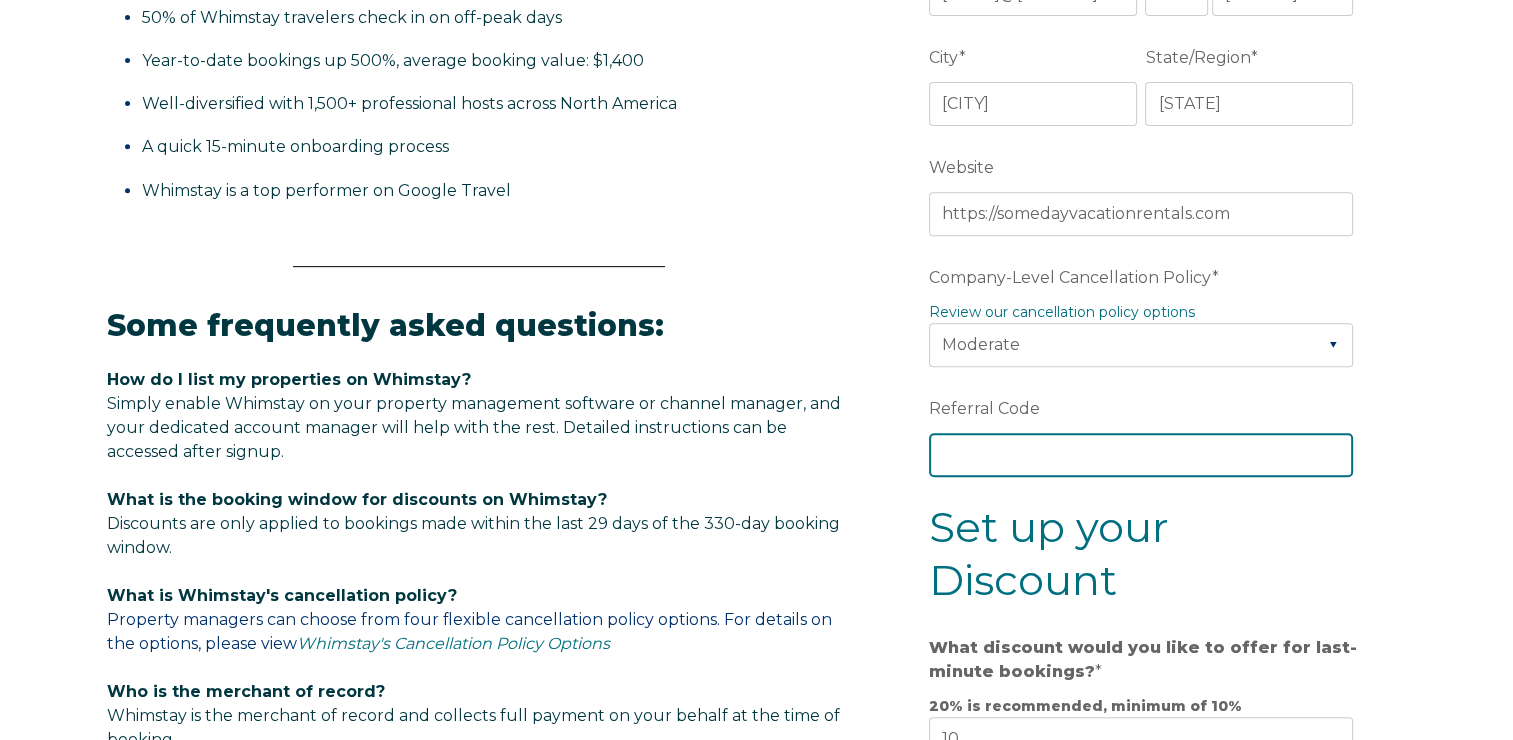 click on "Referral Code" at bounding box center (1141, 455) 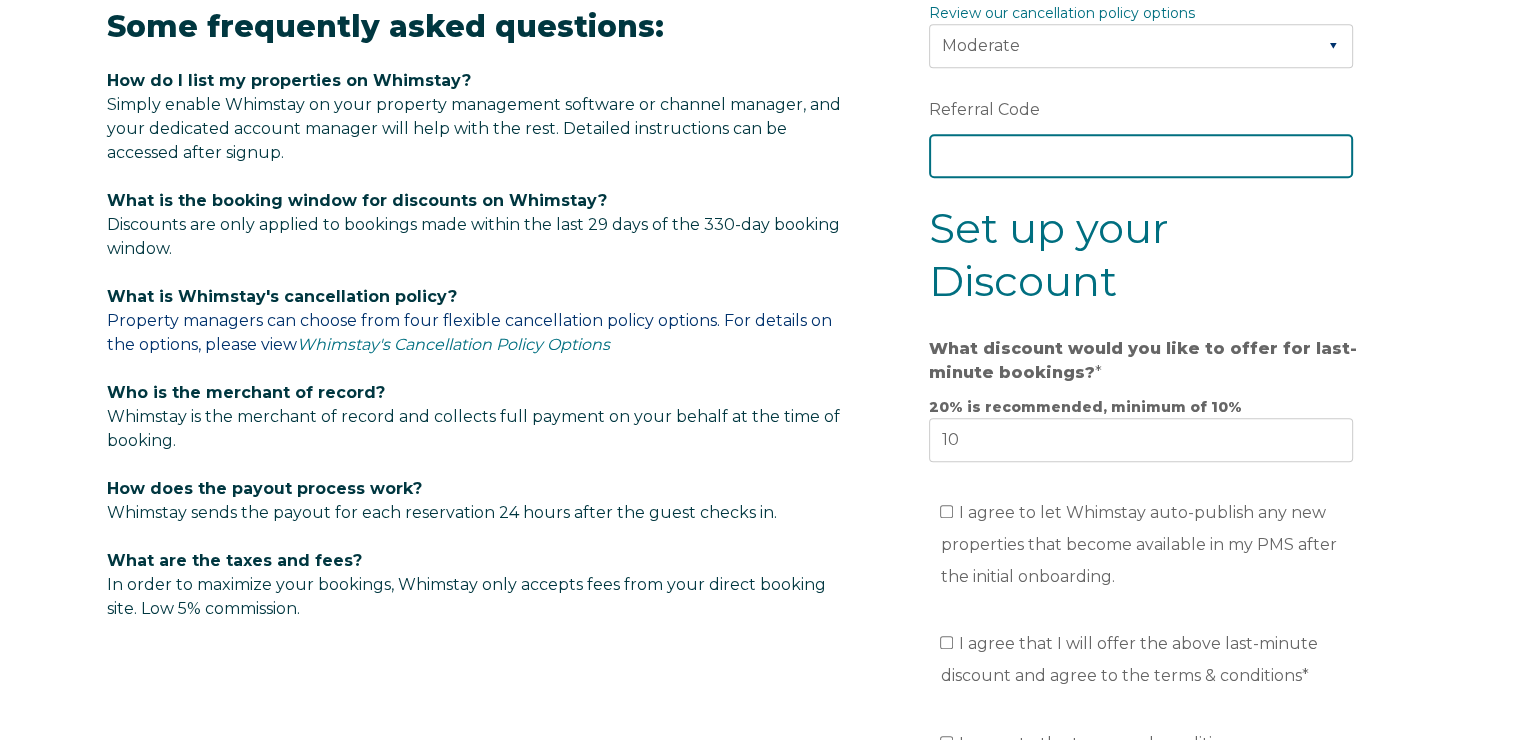 scroll, scrollTop: 1112, scrollLeft: 0, axis: vertical 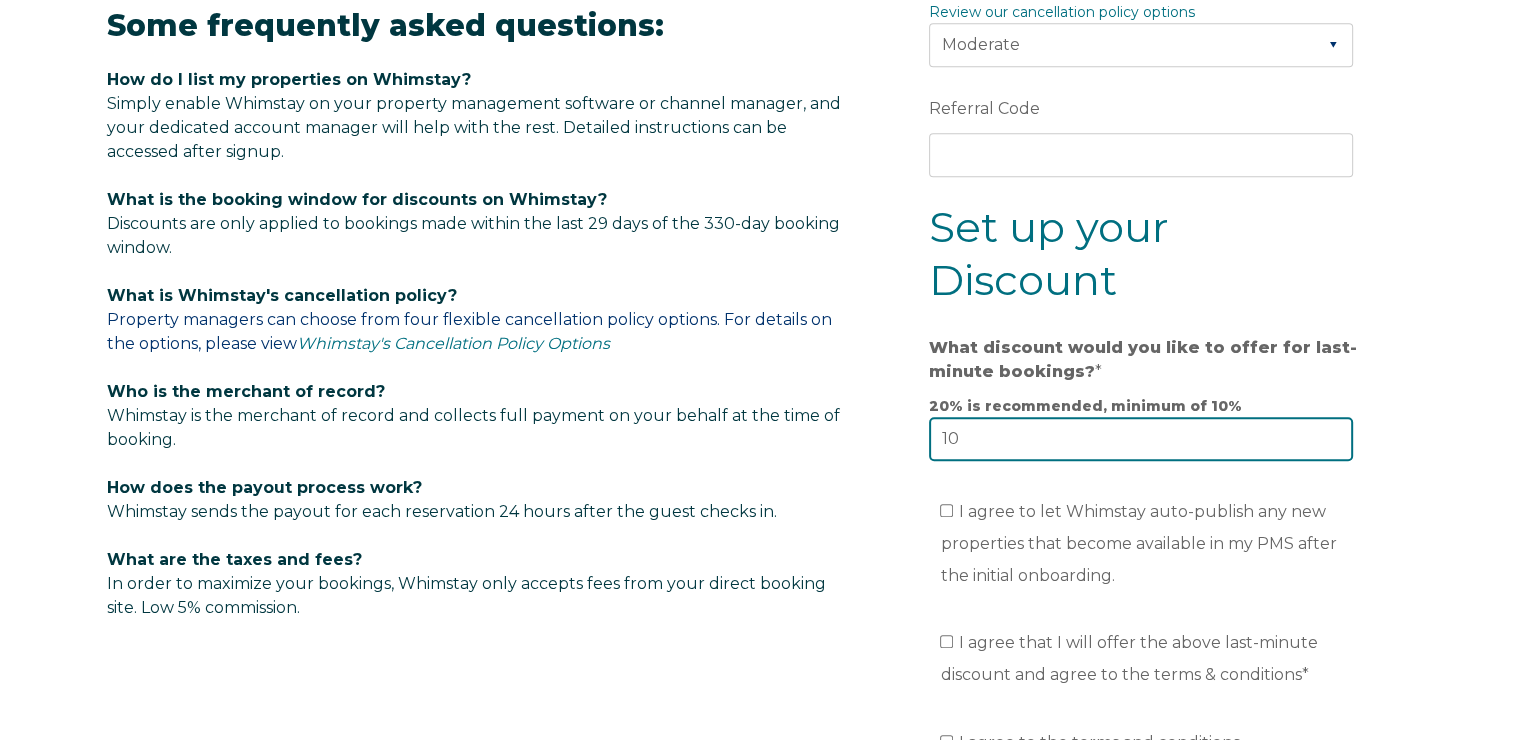 drag, startPoint x: 985, startPoint y: 434, endPoint x: 912, endPoint y: 429, distance: 73.171036 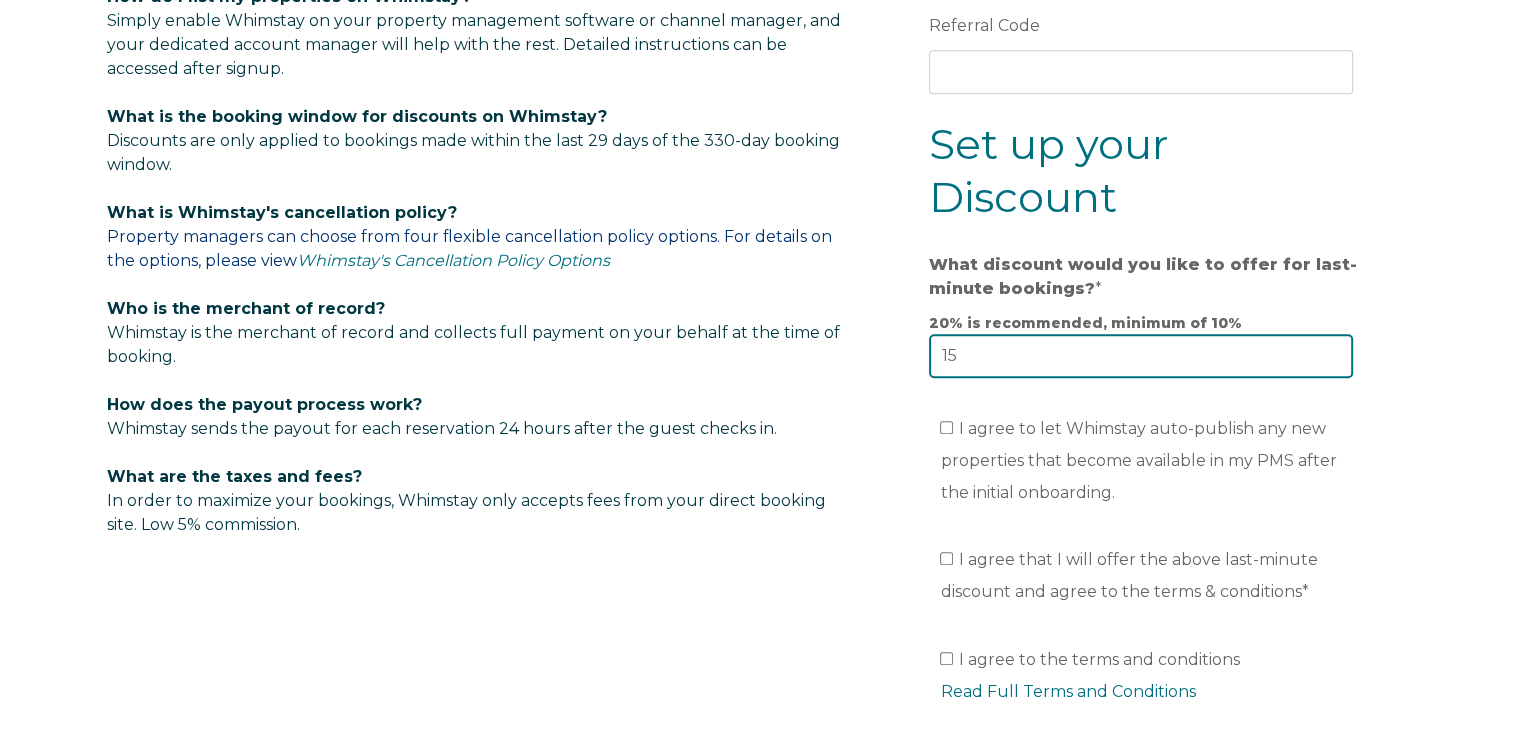 scroll, scrollTop: 1312, scrollLeft: 0, axis: vertical 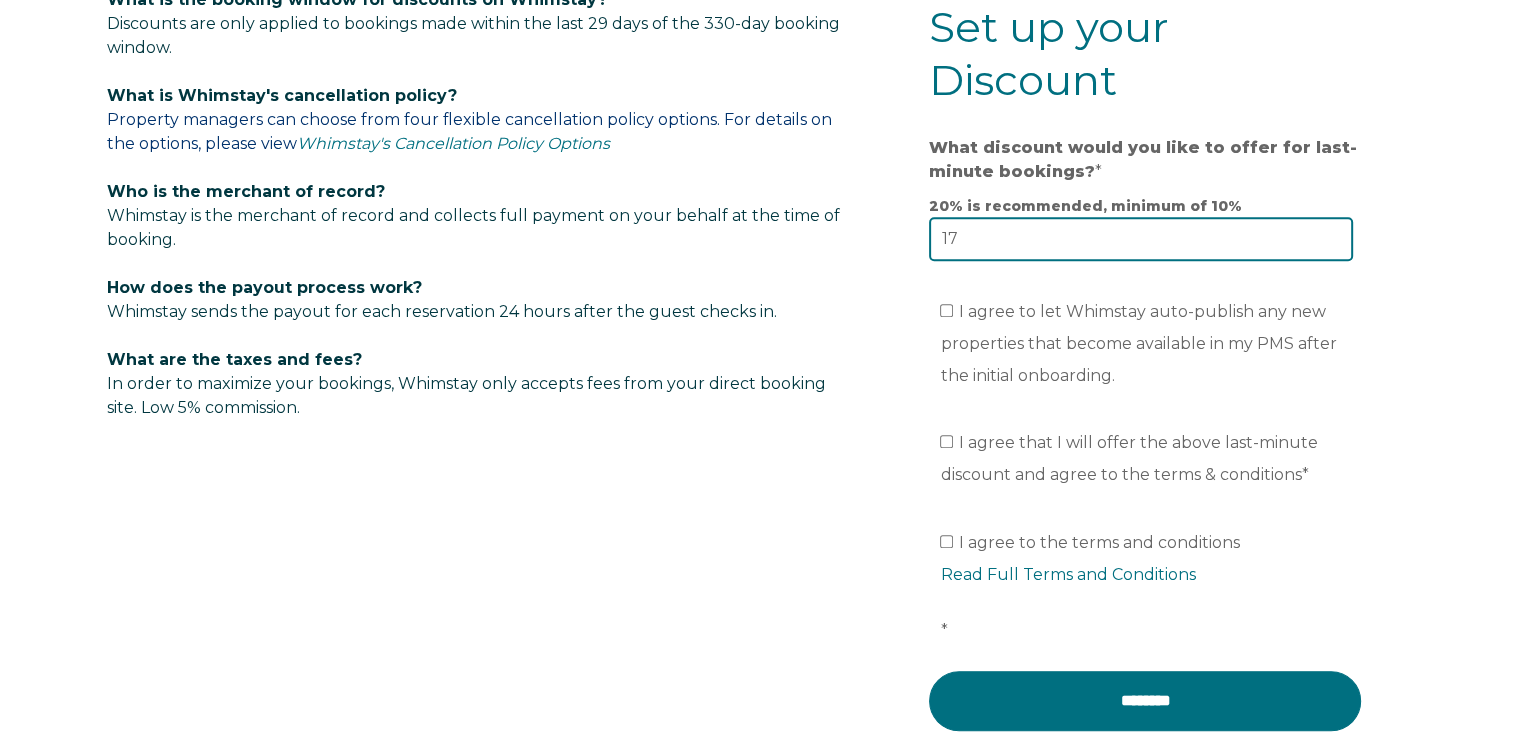 type on "17" 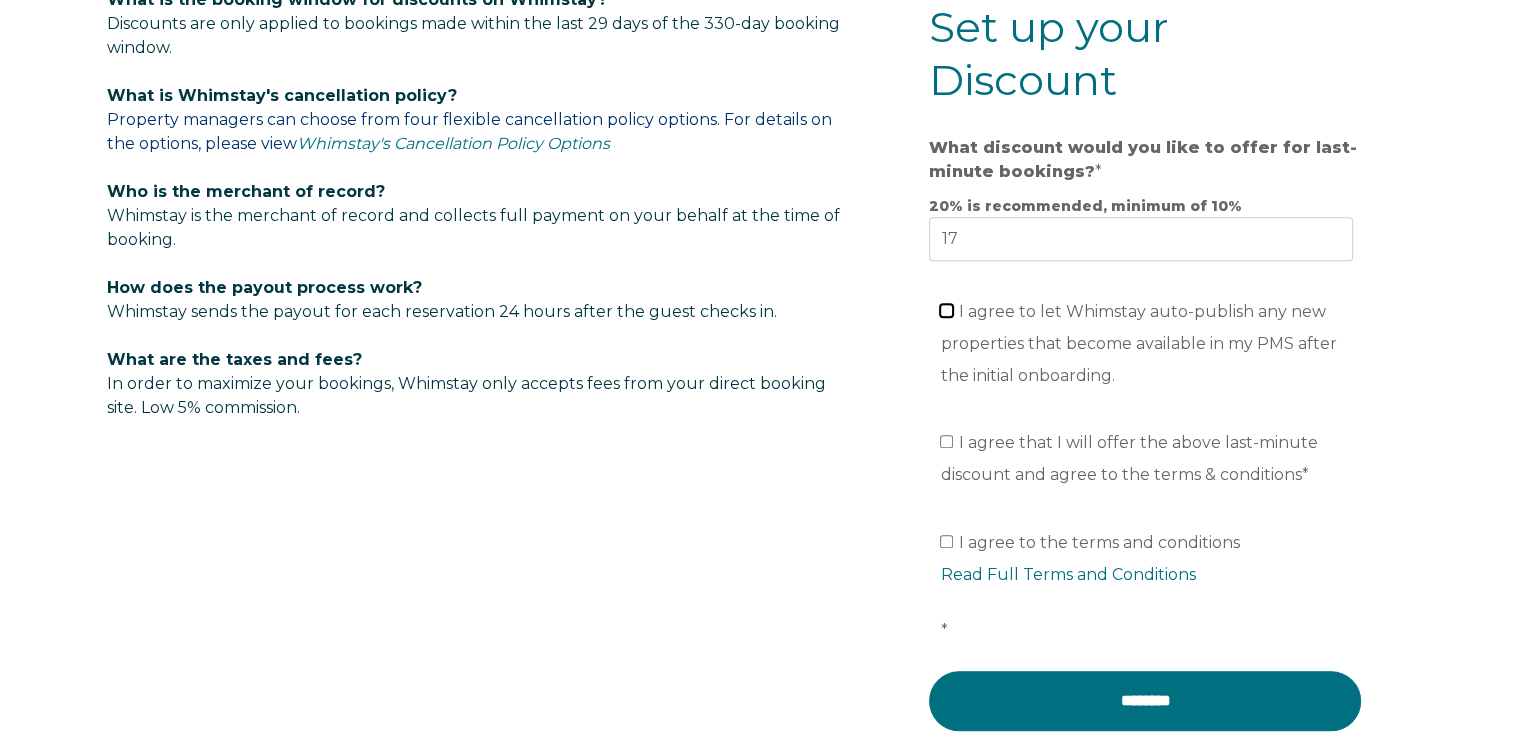 click on "I agree to let Whimstay auto-publish any new properties that become available in my PMS after the initial onboarding." at bounding box center [946, 310] 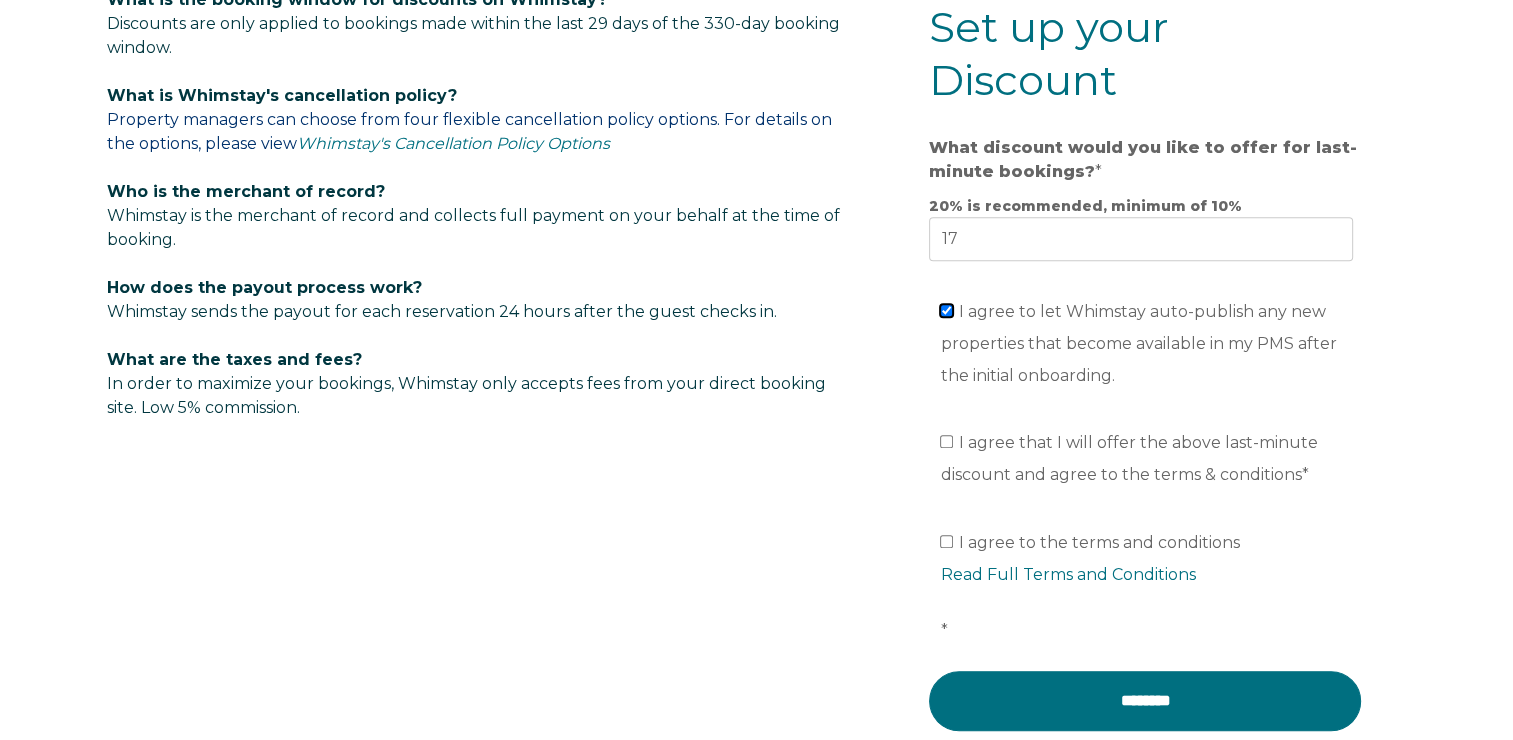 checkbox on "true" 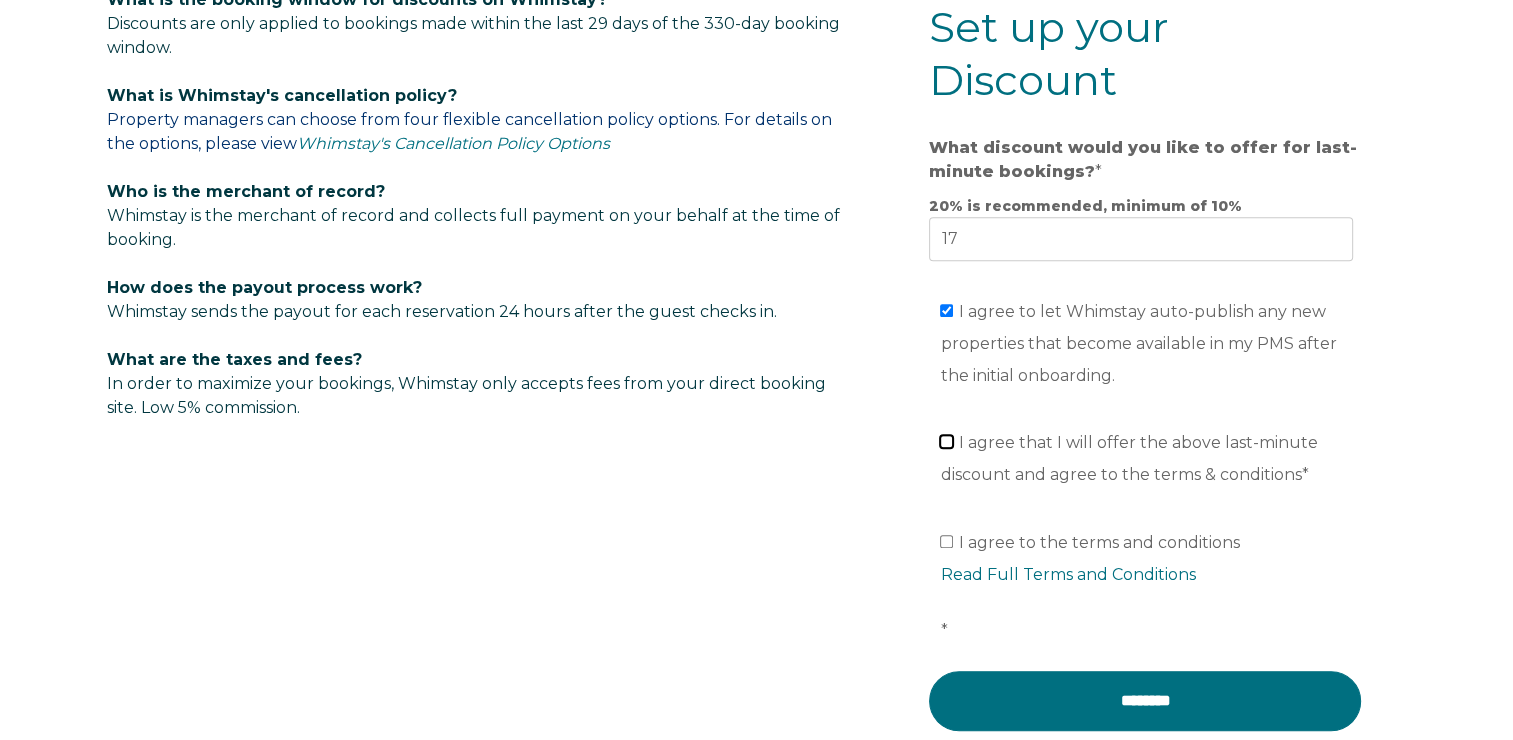 click on "I agree that I will offer the above last-minute discount and agree to the terms & conditions *" at bounding box center (946, 441) 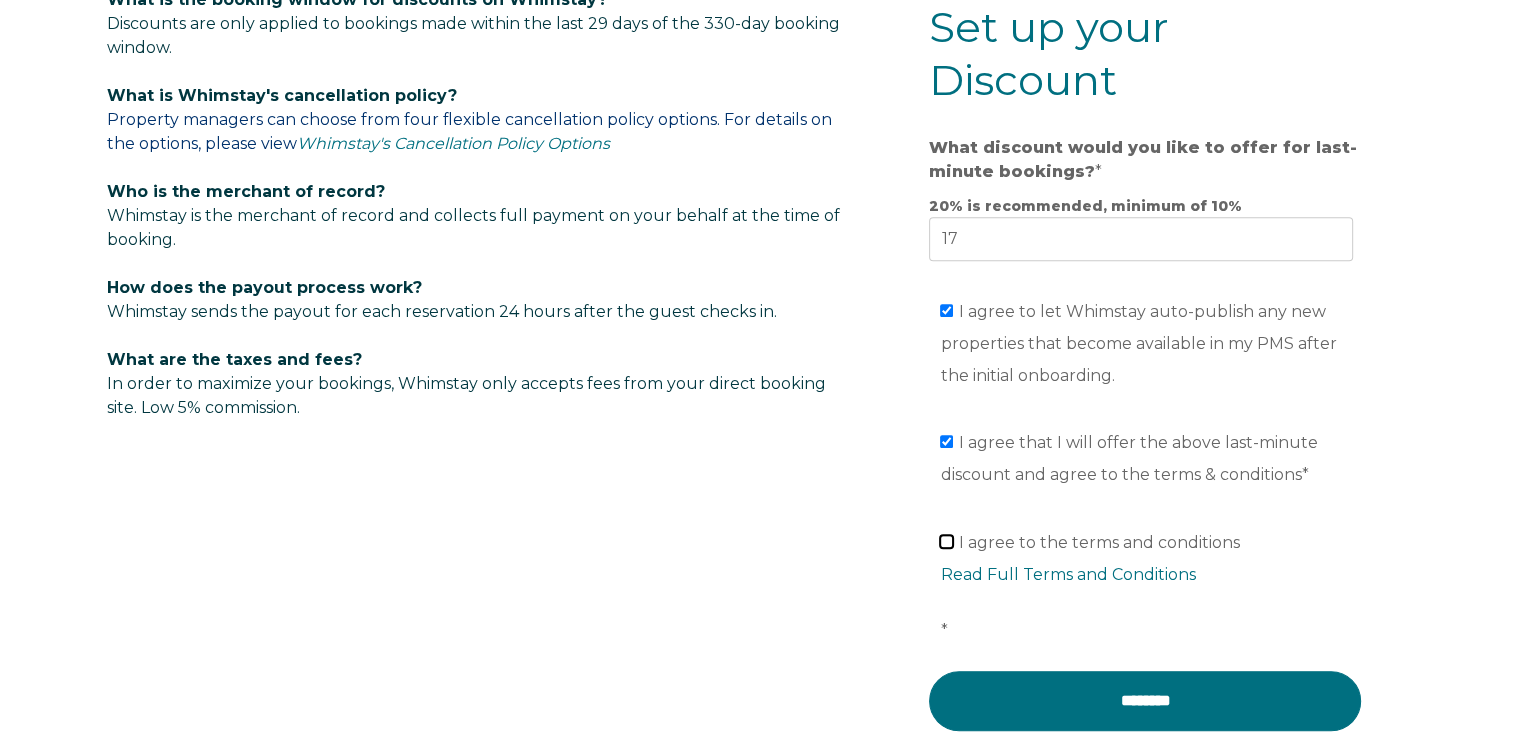 click on "I agree to the terms and conditions Read Full Terms and Conditions *" at bounding box center [946, 541] 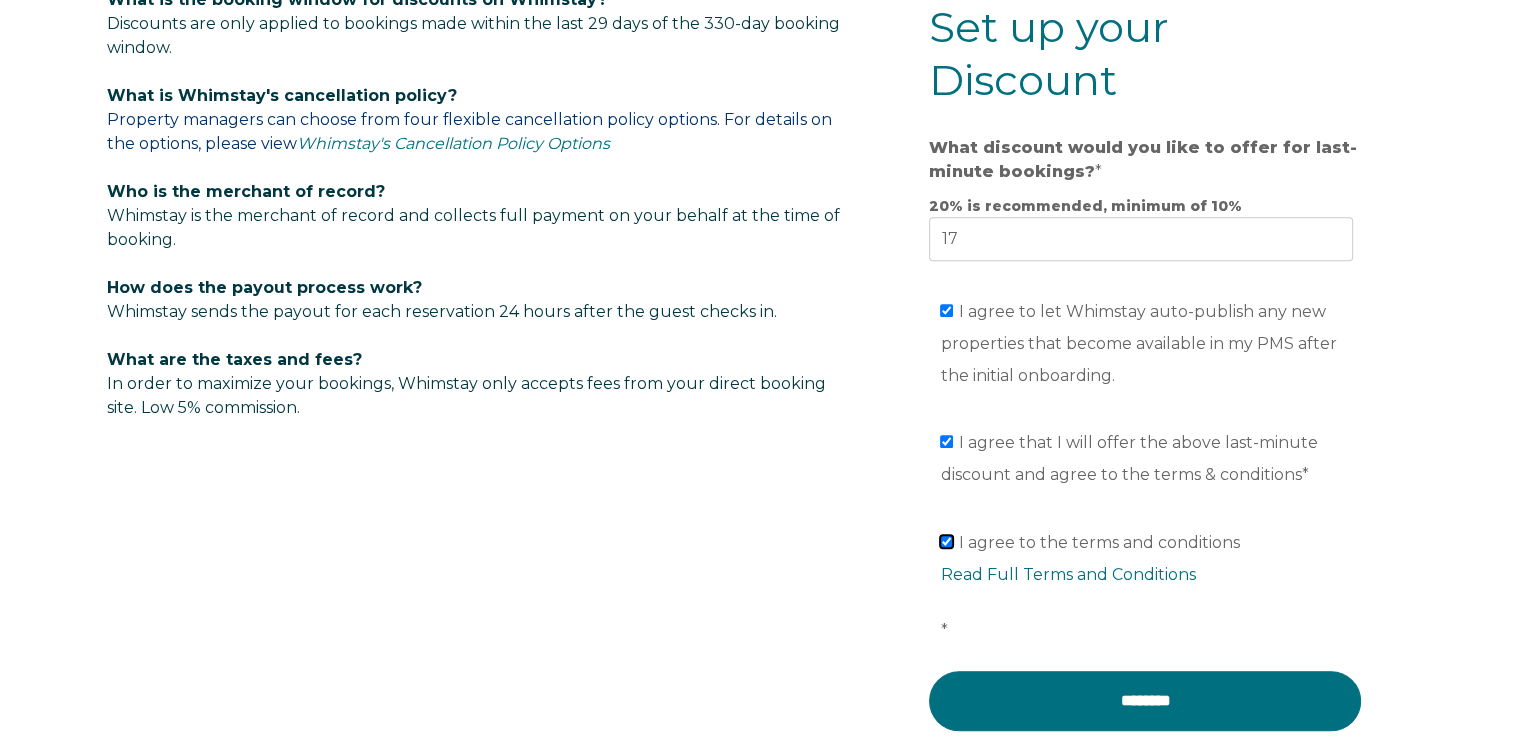 checkbox on "true" 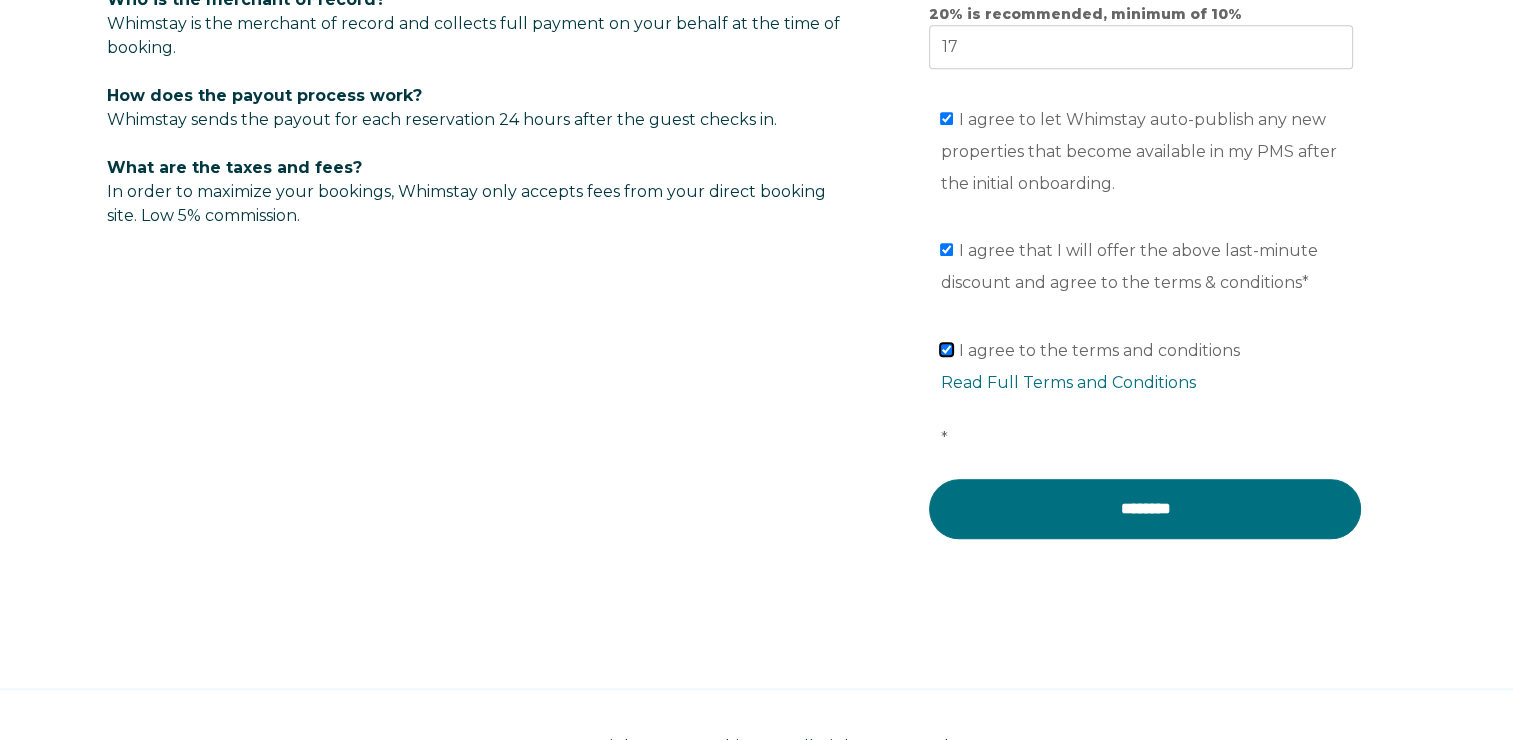 scroll, scrollTop: 1512, scrollLeft: 0, axis: vertical 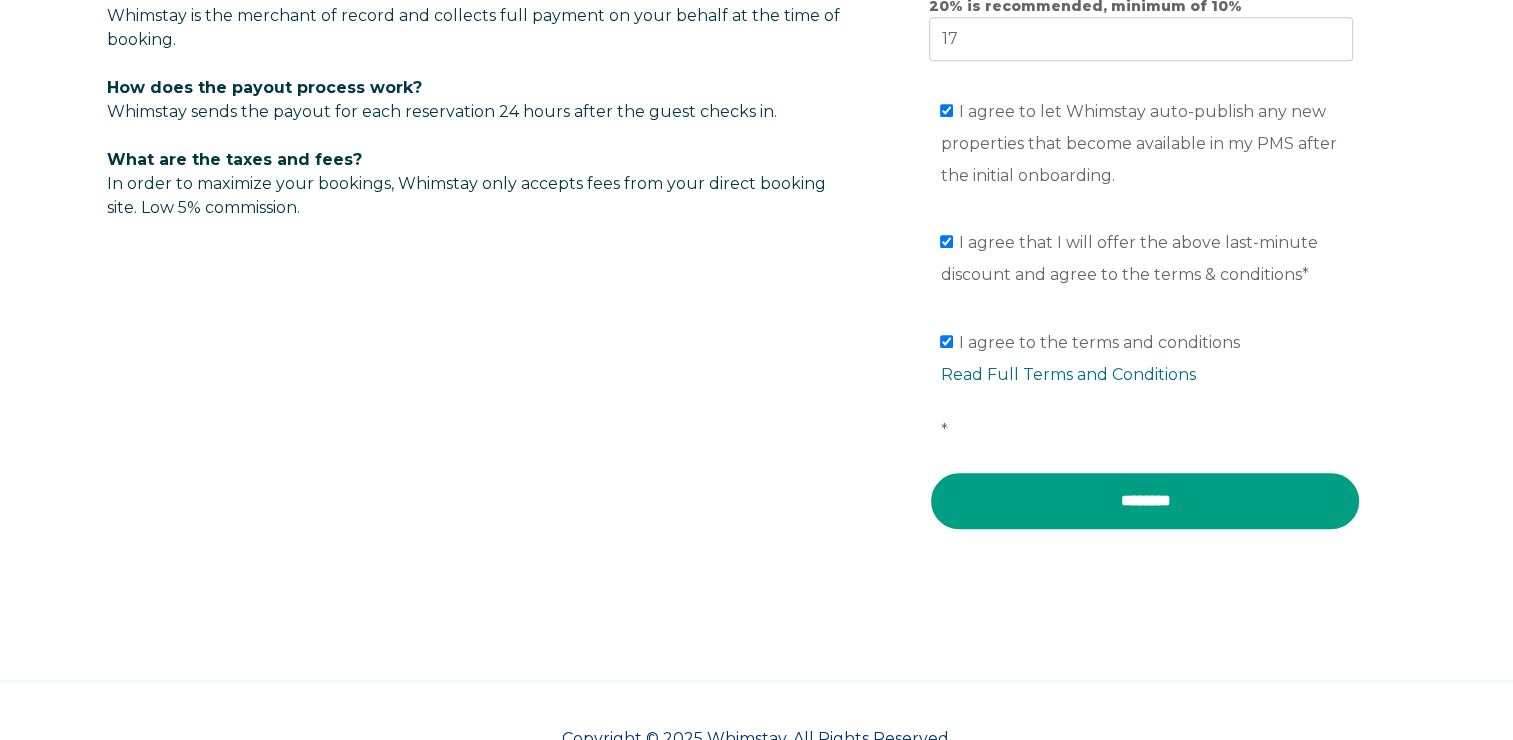 click on "********" at bounding box center [1145, 501] 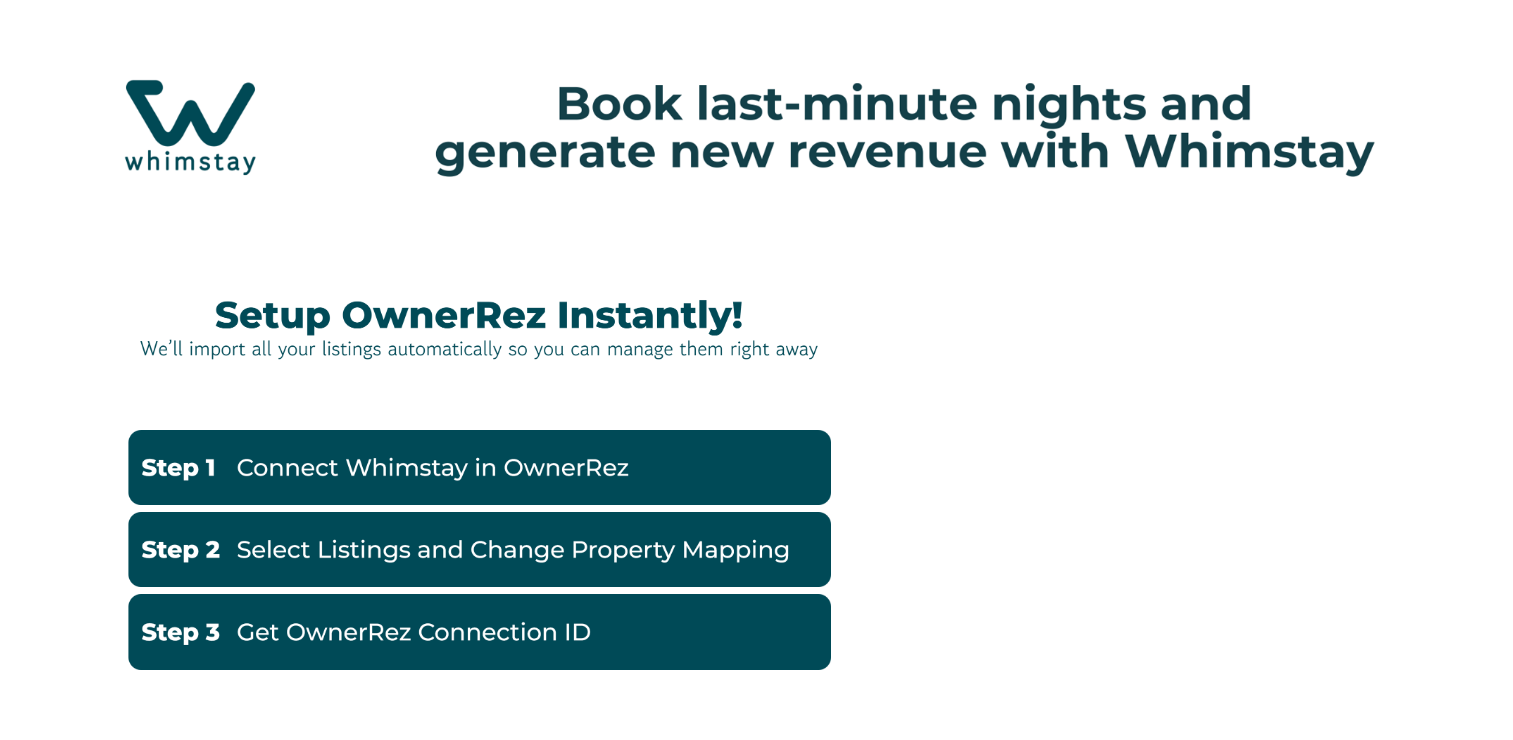 scroll, scrollTop: 0, scrollLeft: 0, axis: both 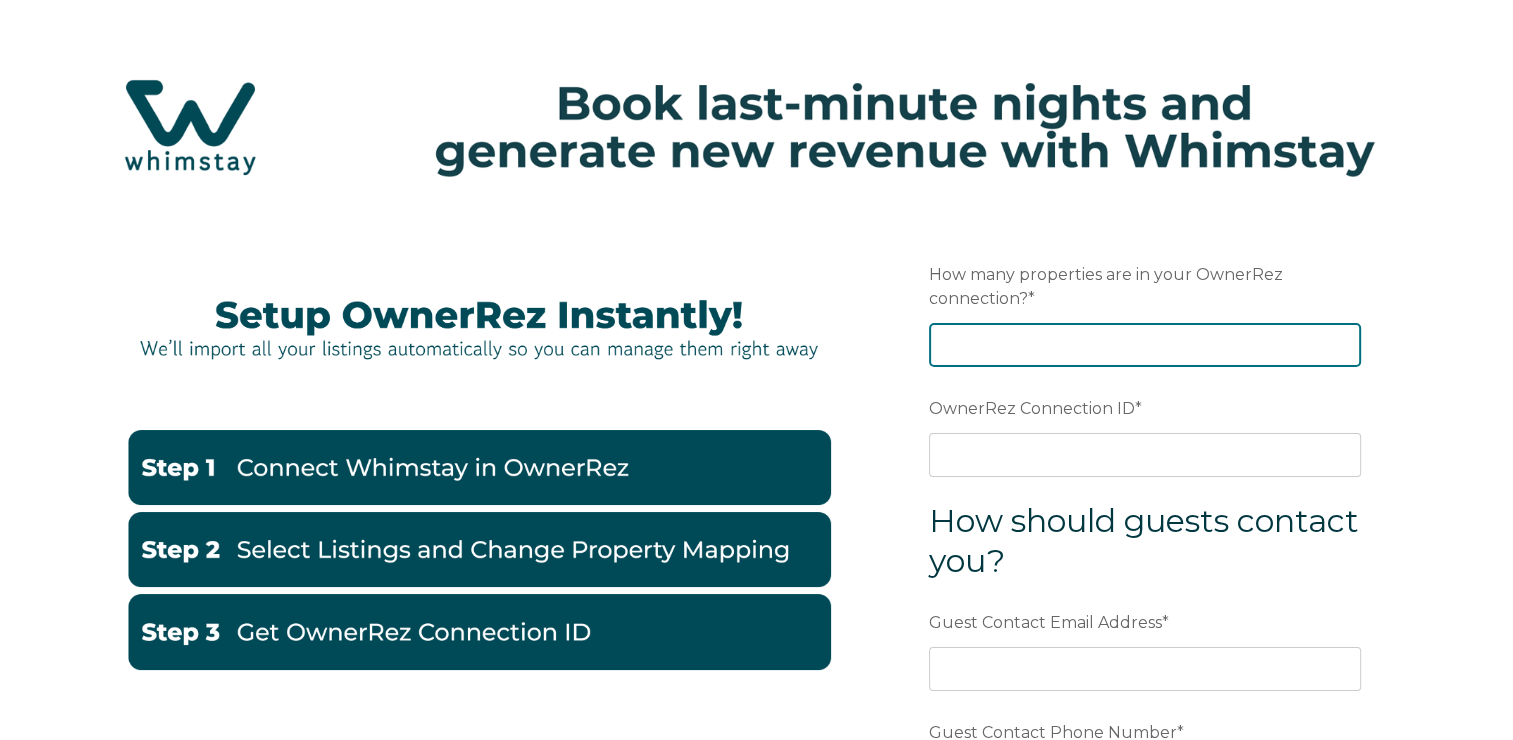 click on "How many properties are in your OwnerRez connection? *" at bounding box center (1145, 345) 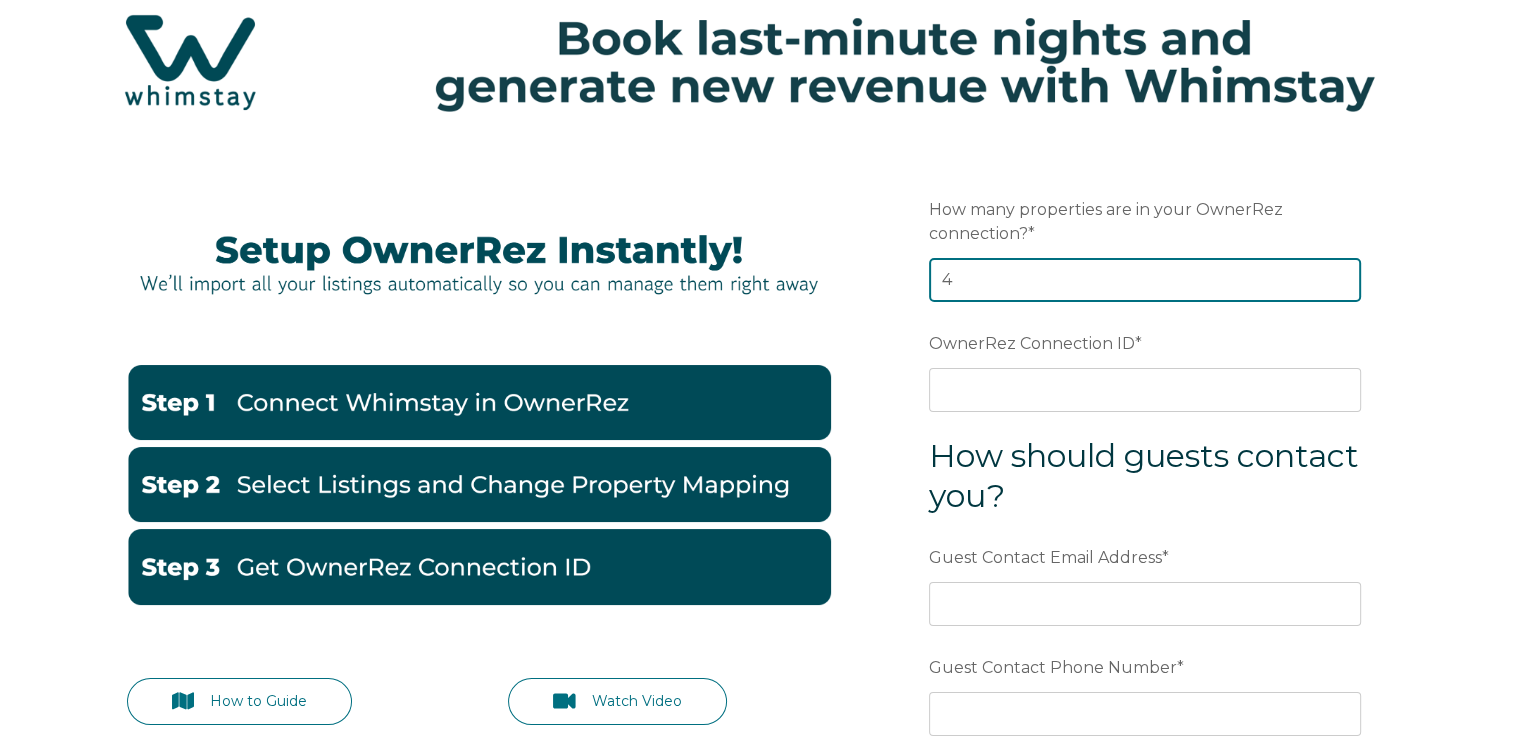 scroll, scrollTop: 100, scrollLeft: 0, axis: vertical 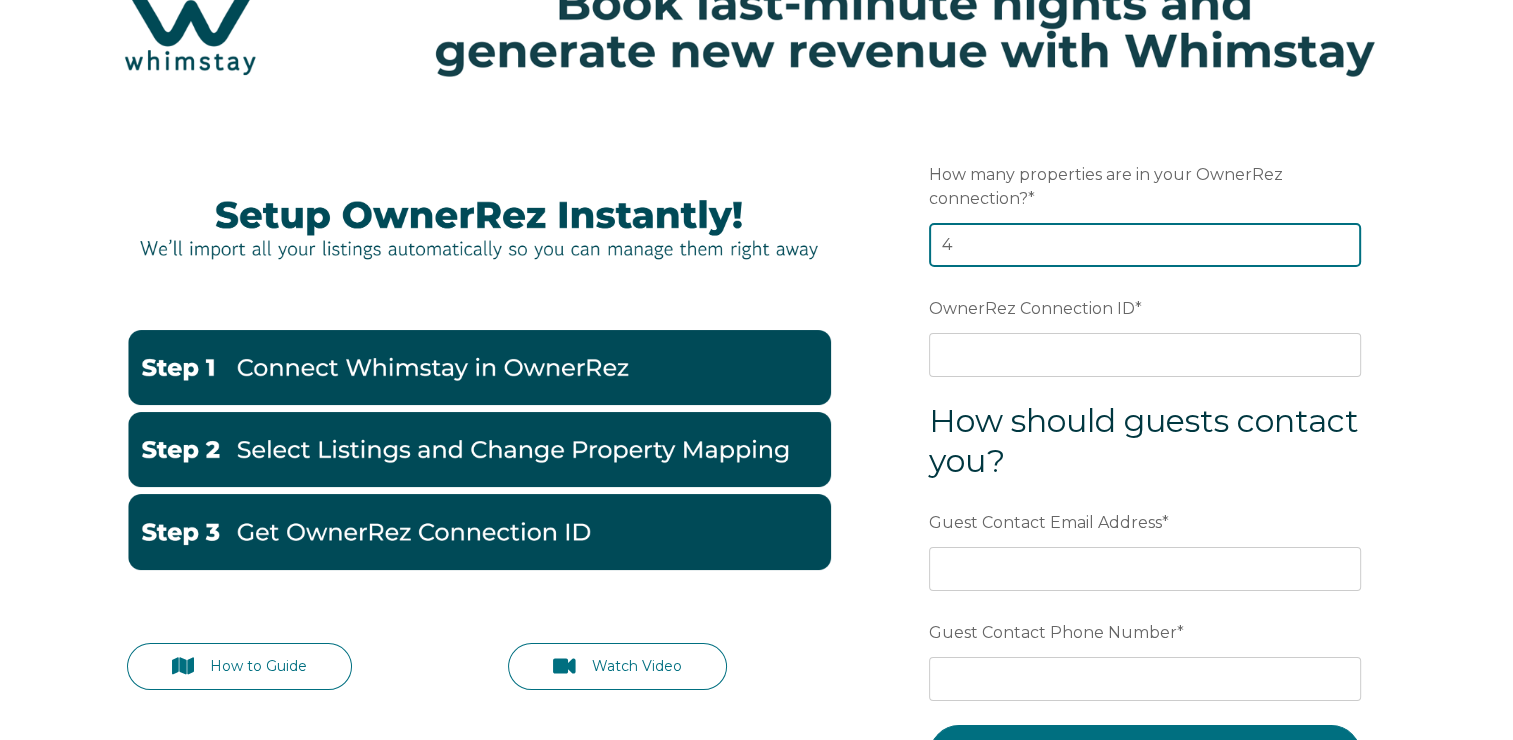 type on "4" 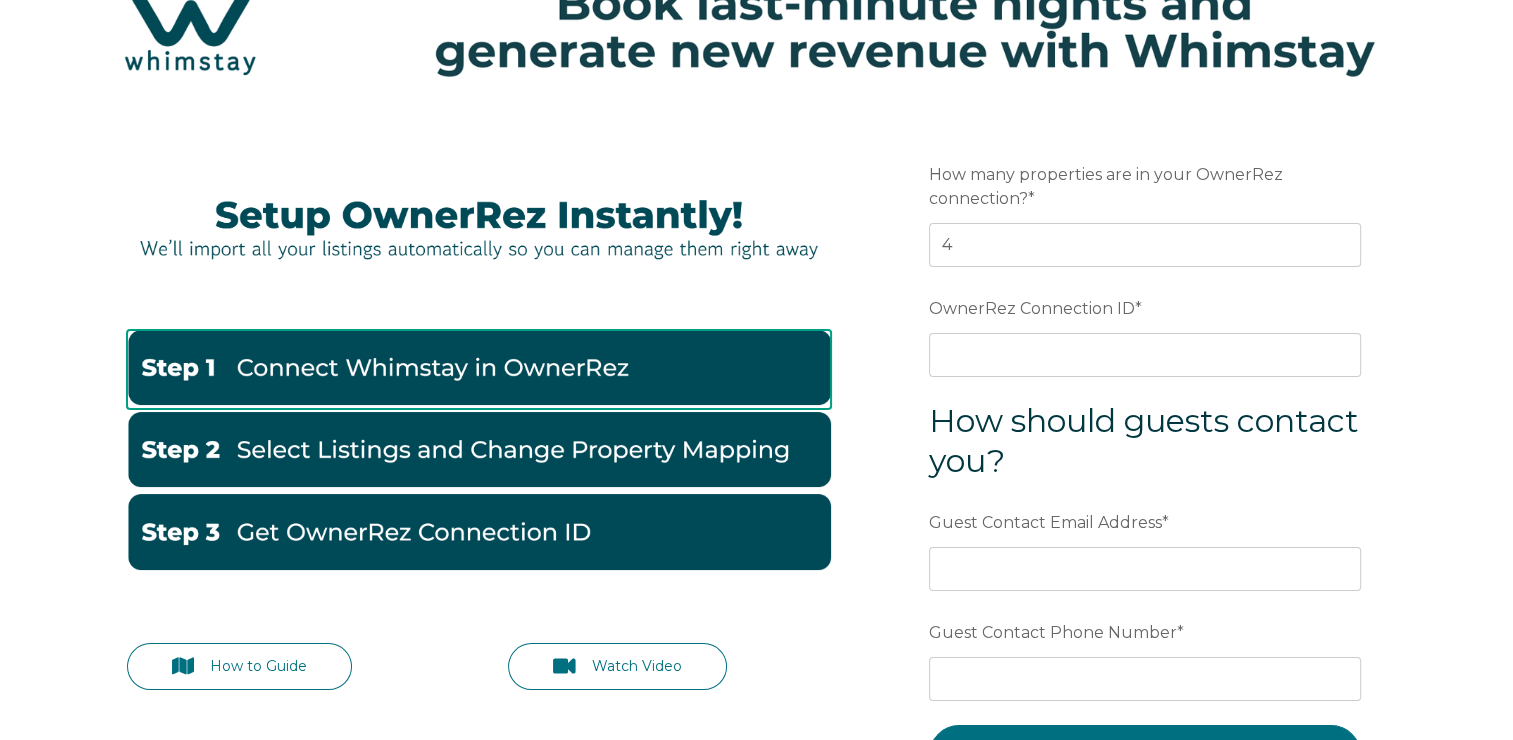 click at bounding box center [479, 367] 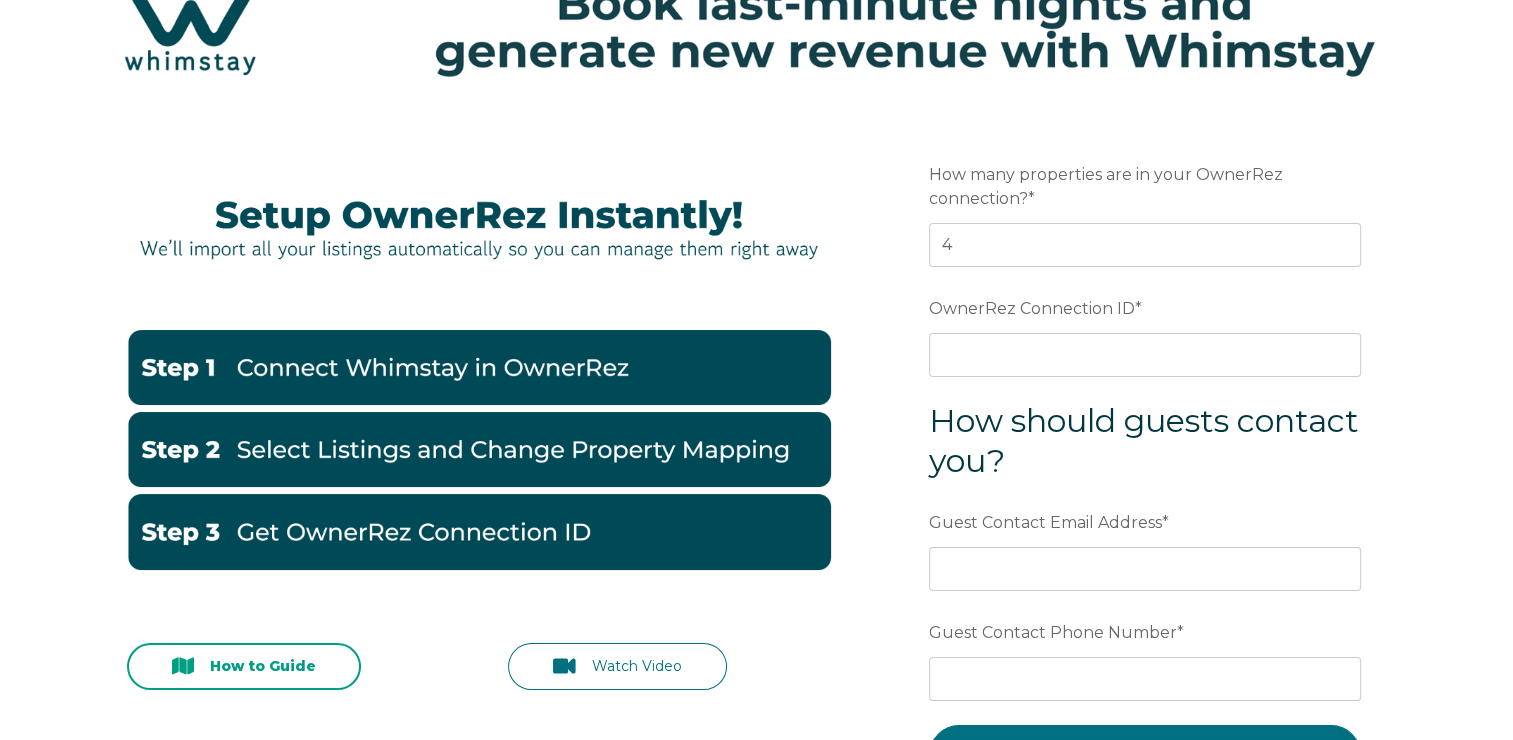 click on "How to Guide" at bounding box center [244, 666] 